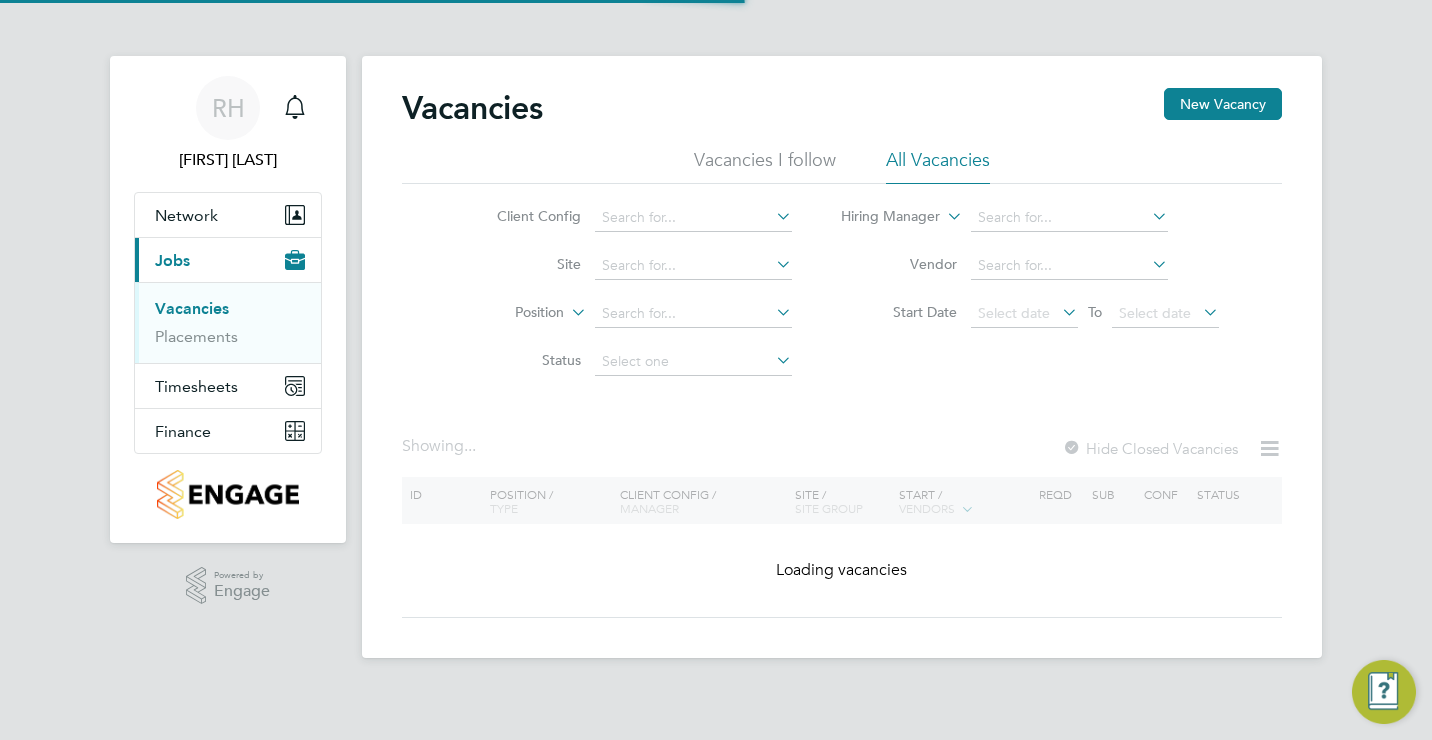 scroll, scrollTop: 0, scrollLeft: 0, axis: both 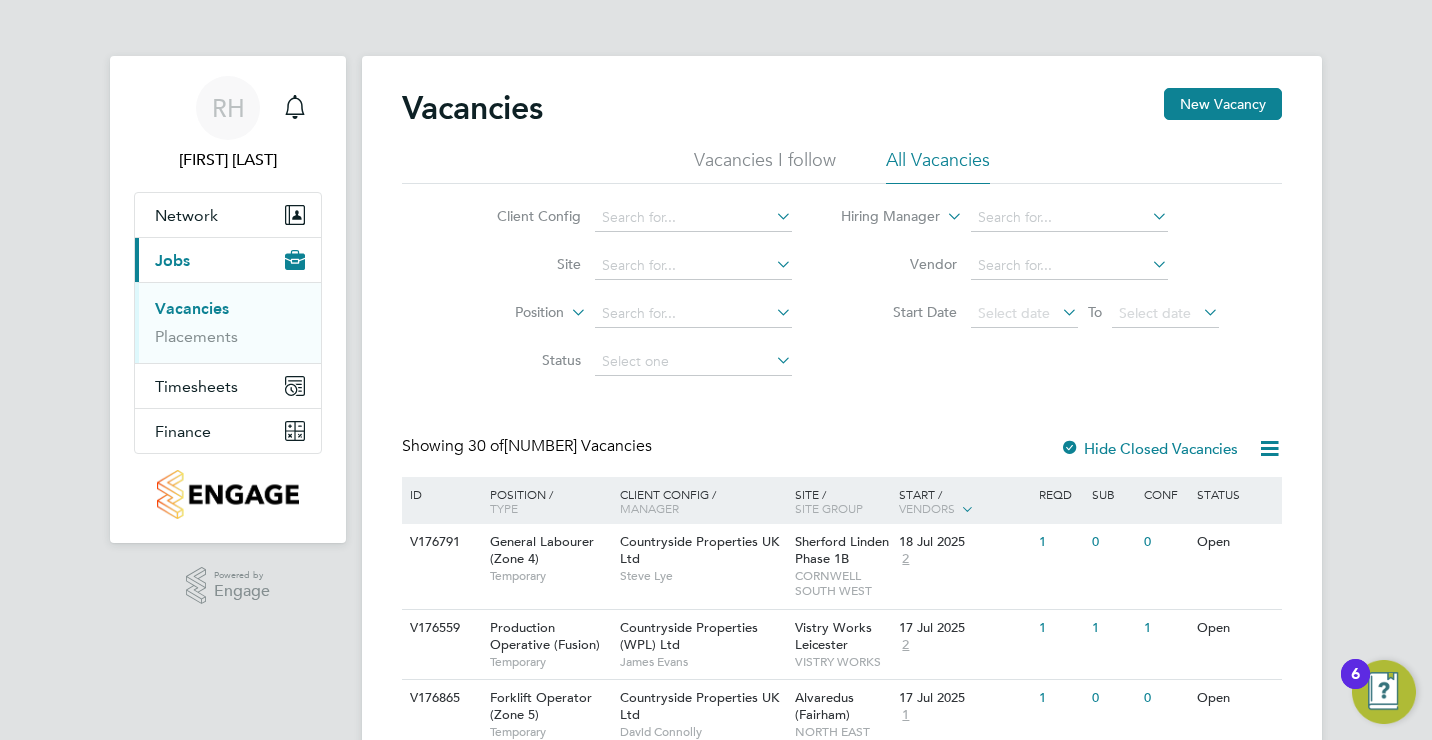 click 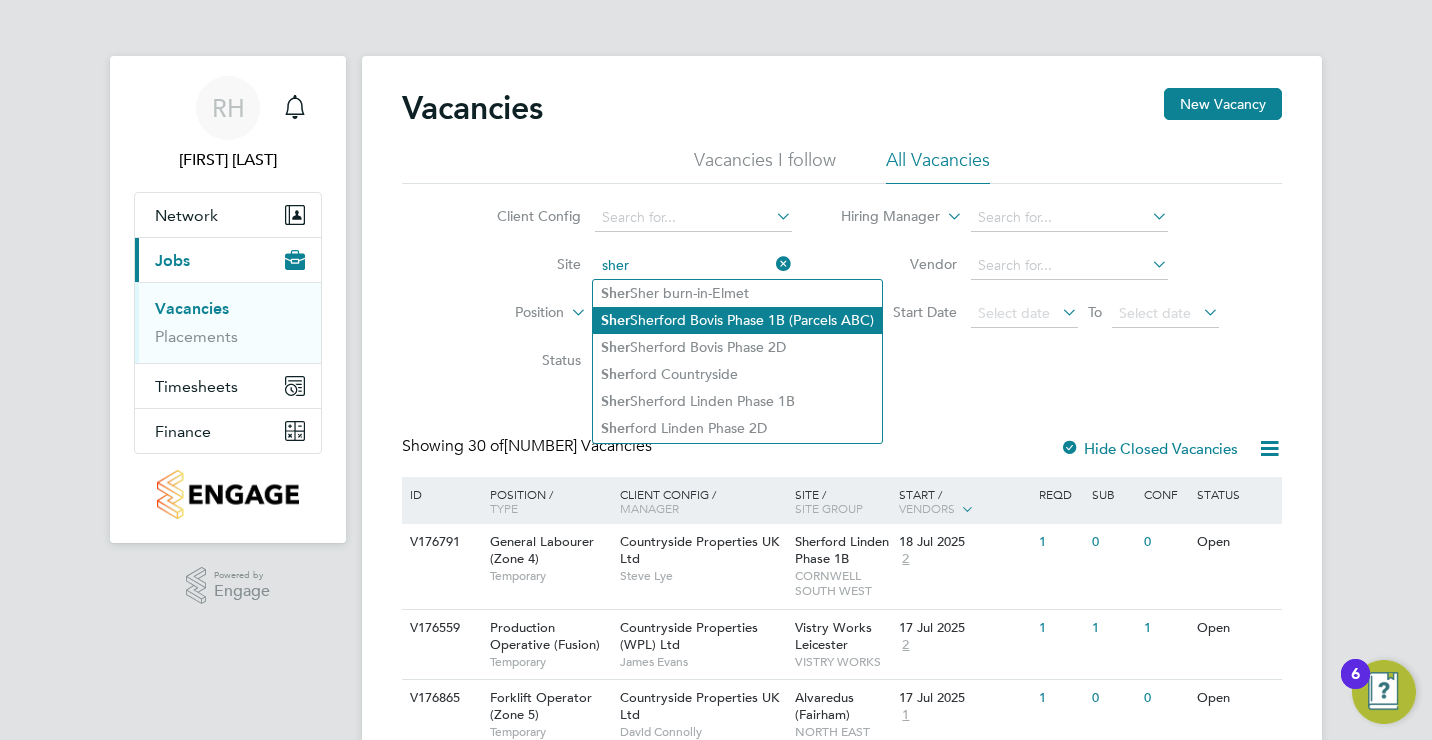 click on "Sherford Bovis Phase 1B (Parcels ABC)" 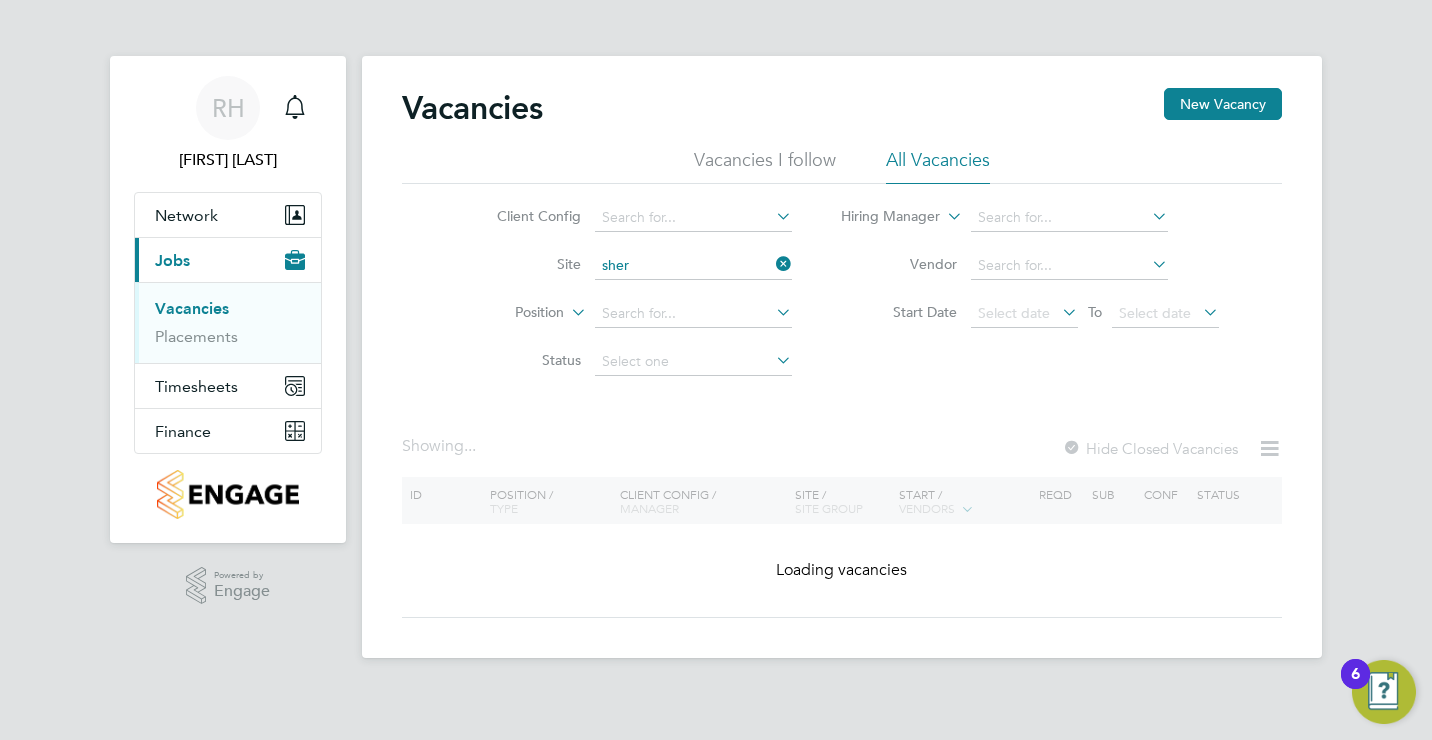 type on "Sherford Bovis Phase 1B (Parcels ABC)" 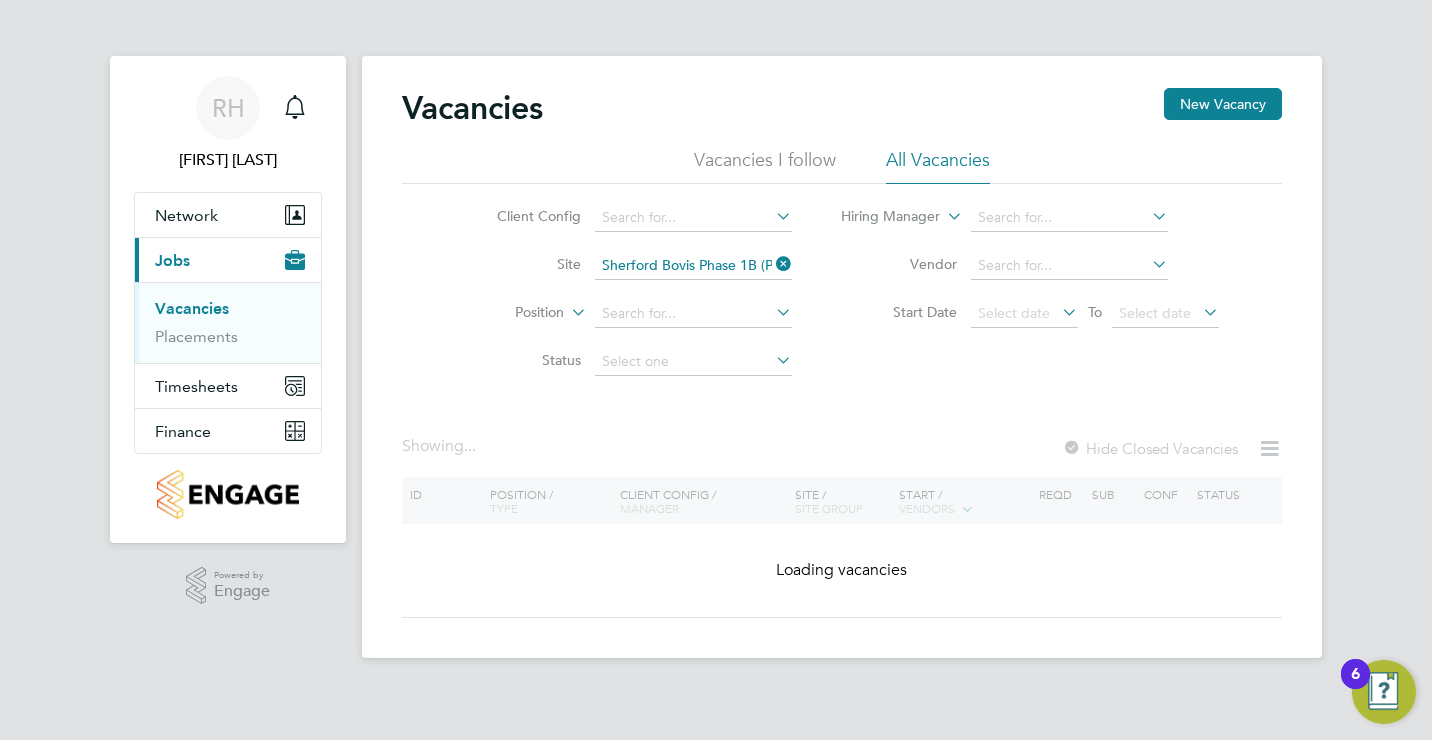 click on "Sherford Bovis Phase 1B (Parcels ABC)" 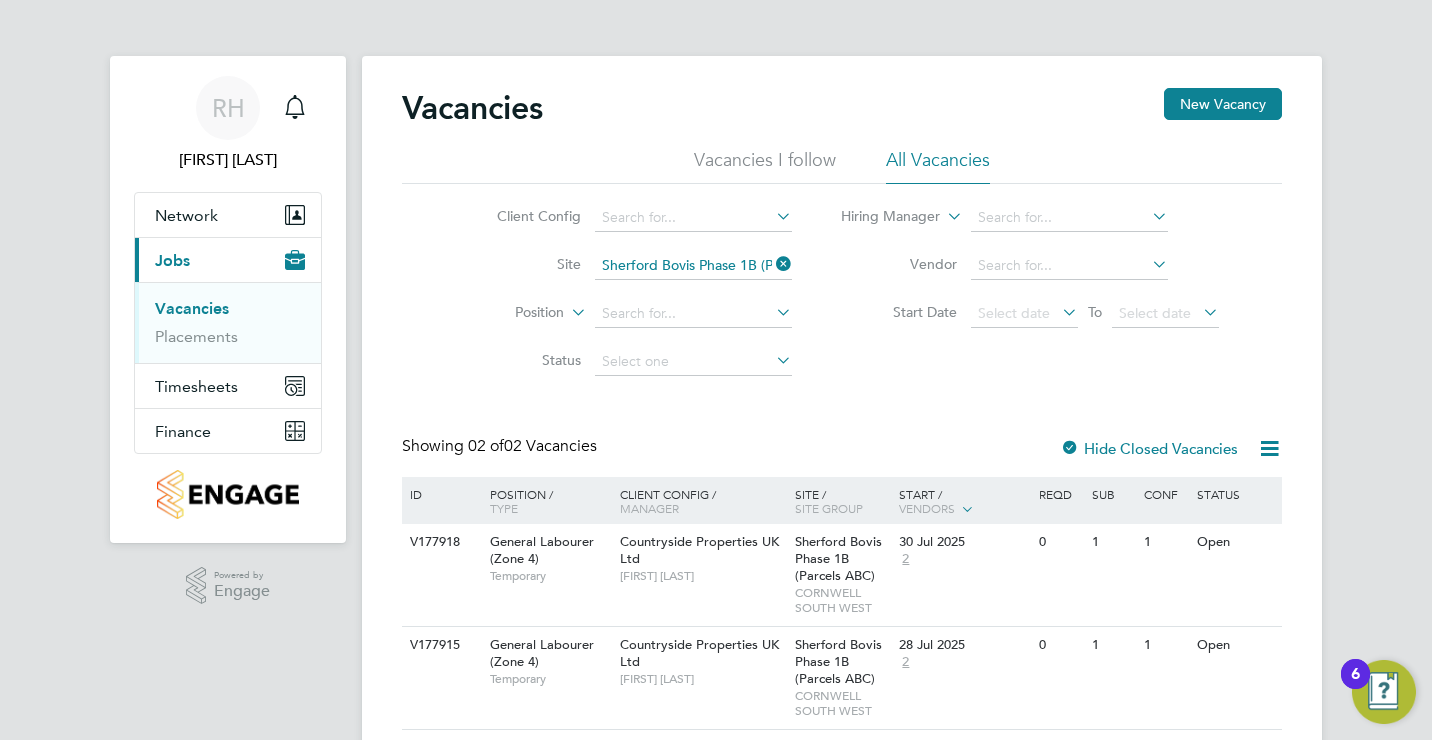 scroll, scrollTop: 62, scrollLeft: 0, axis: vertical 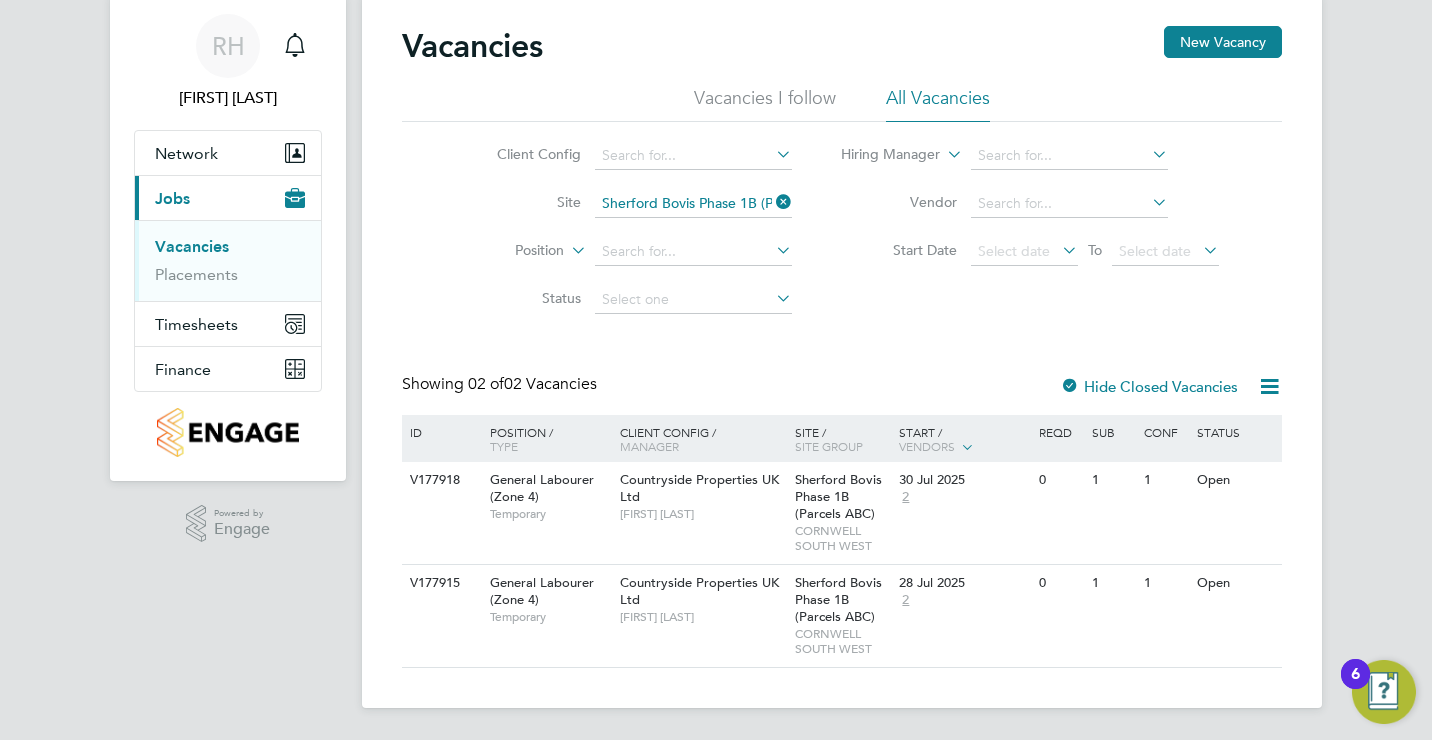 click 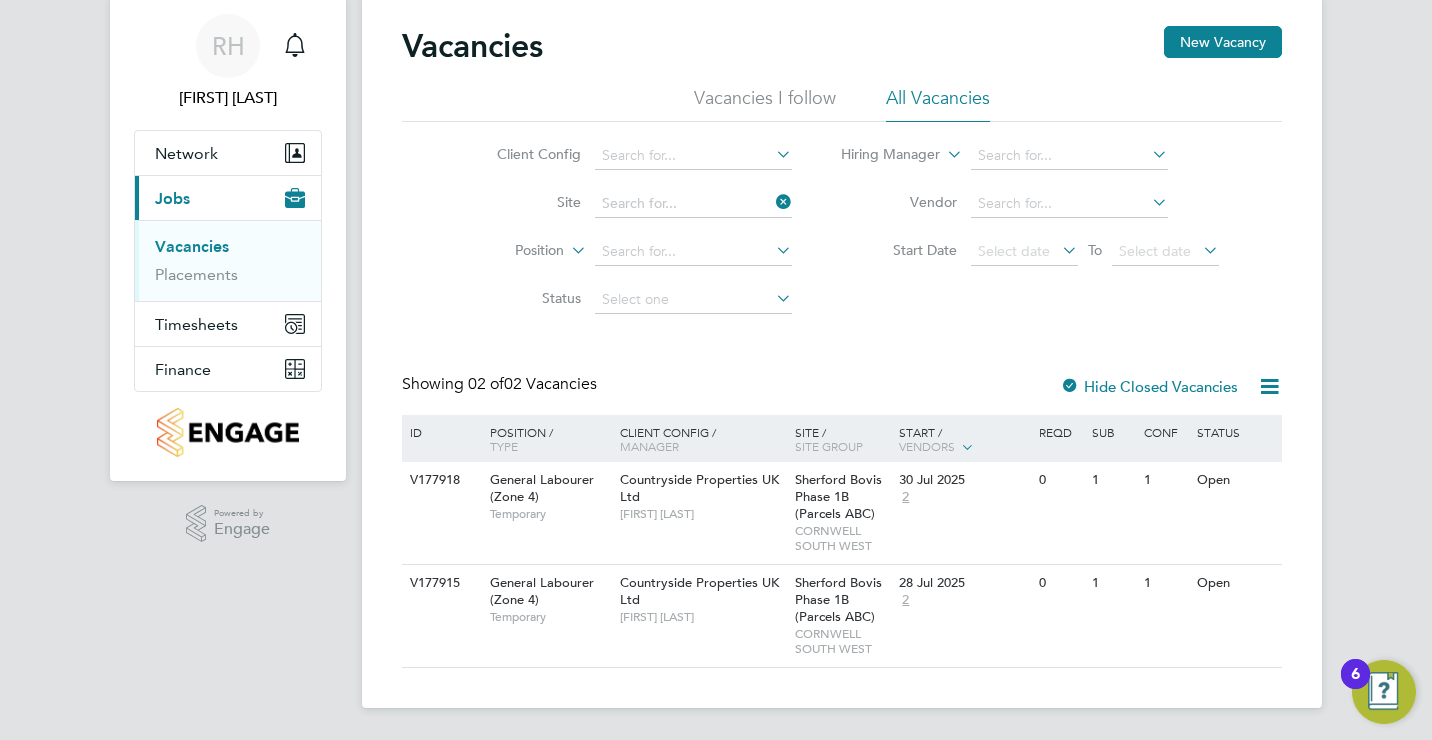 scroll, scrollTop: 0, scrollLeft: 0, axis: both 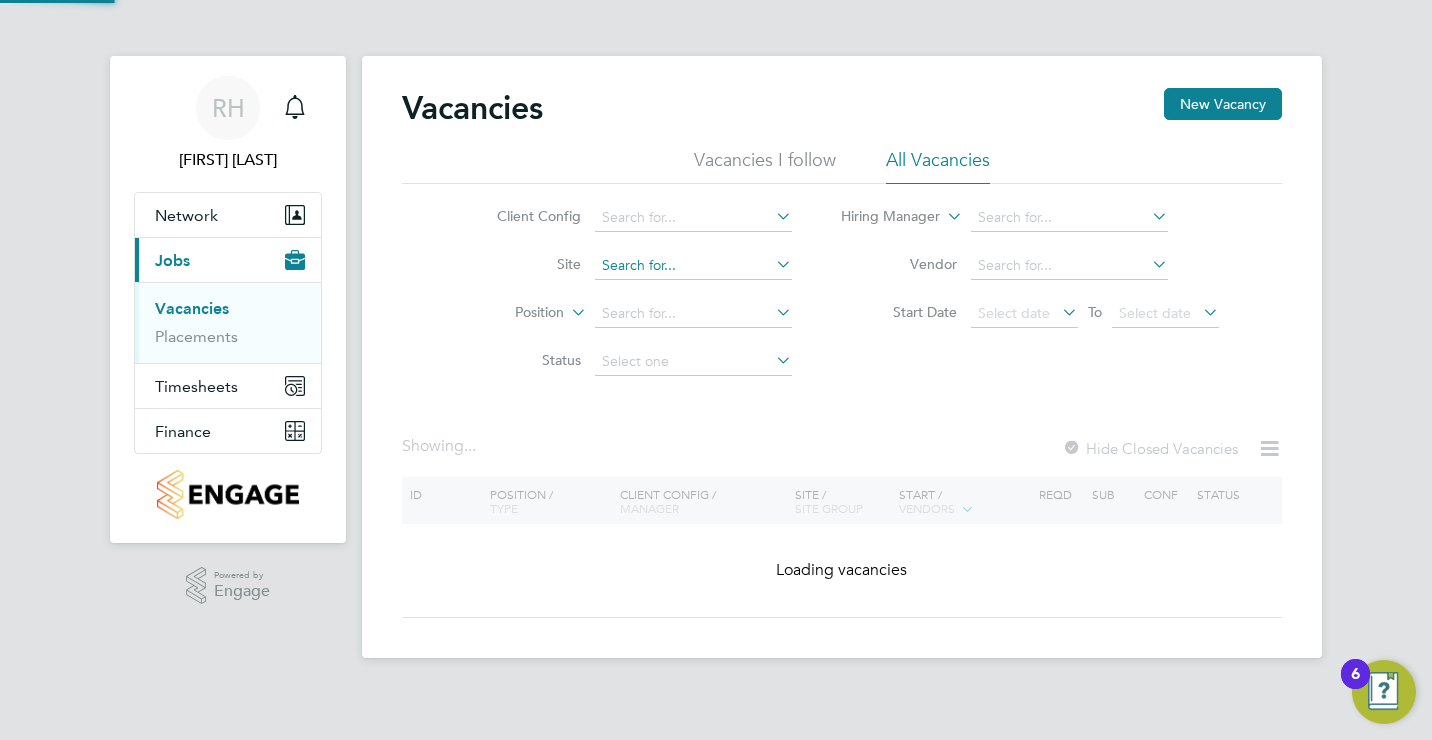 click 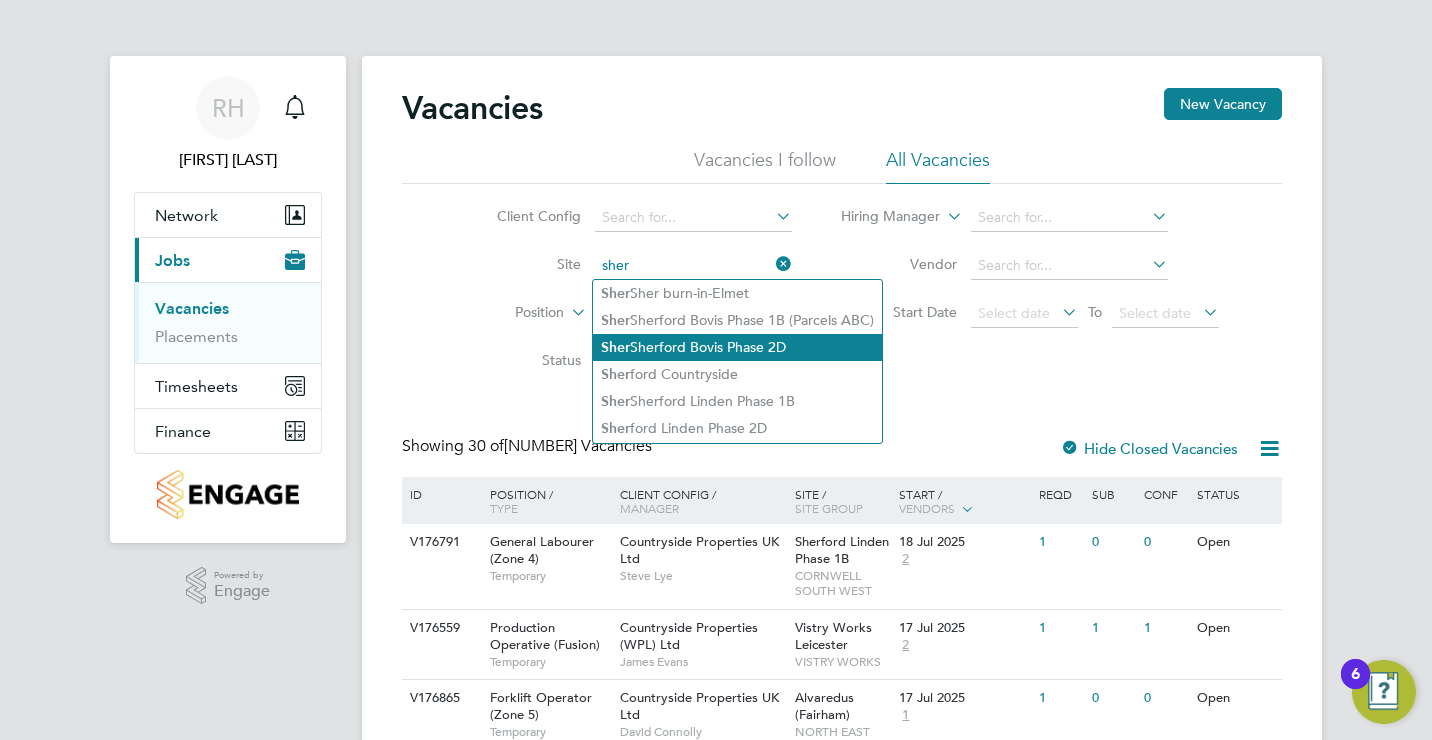 click on "Sherford Bovis Phase 2D" 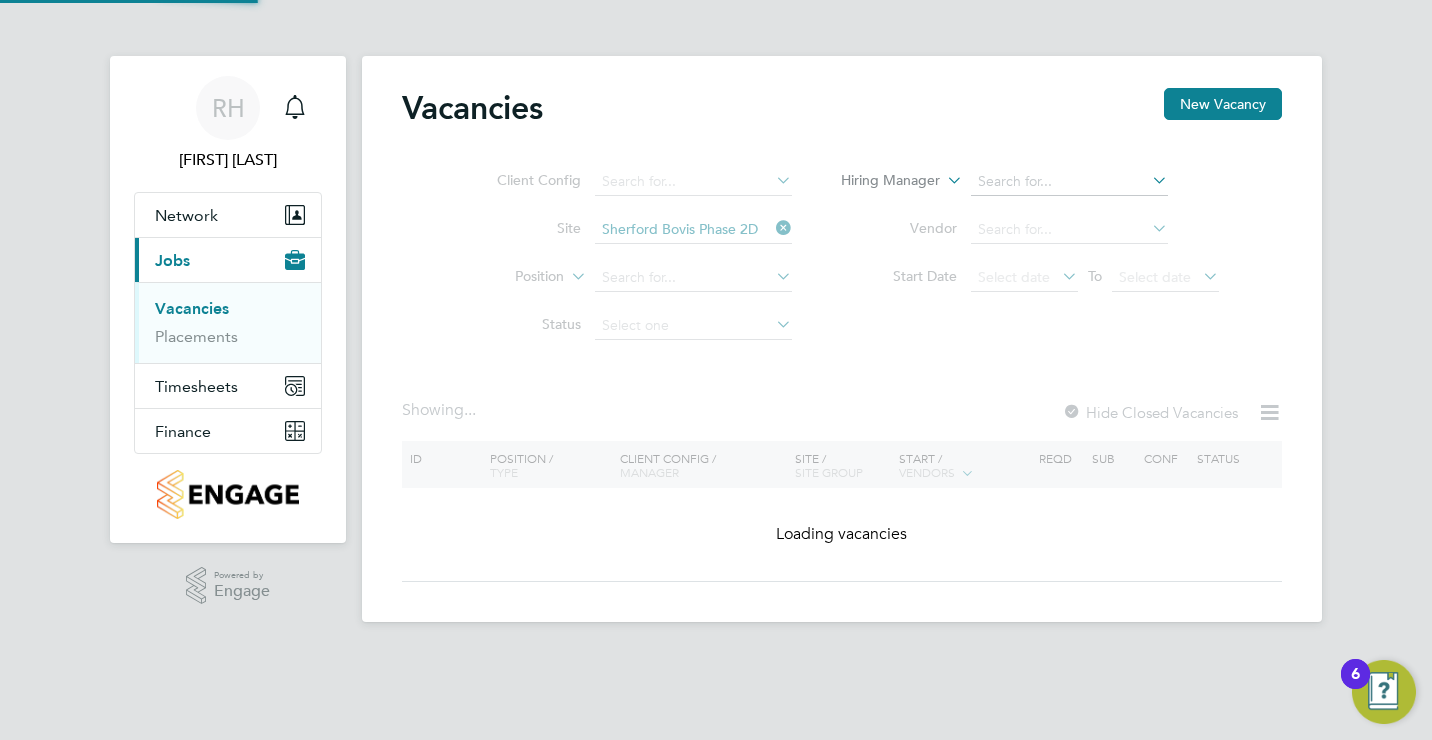 click on "Vacancies New Vacancy Client Config     Site   Sherford Bovis Phase 2D   Position     Status   Hiring Manager     Vendor   Start Date
Select date
To
Select date
Showing ...   Hide Closed Vacancies ID  Position / Type   Client Config / Manager Site / Site Group Start / Vendors   Reqd Sub Conf Status Loading vacancies Show  30  more M T W T F S S M T W T F S S Download vacancies report Sher burn-in-Elmet Sher ford Bovis Phase 1B (Parcels ABC) Sher ford Bovis Phase 2D Sher ford Countryside Sher ford Linden Phase 1B Sher ford Linden Phase 2D" 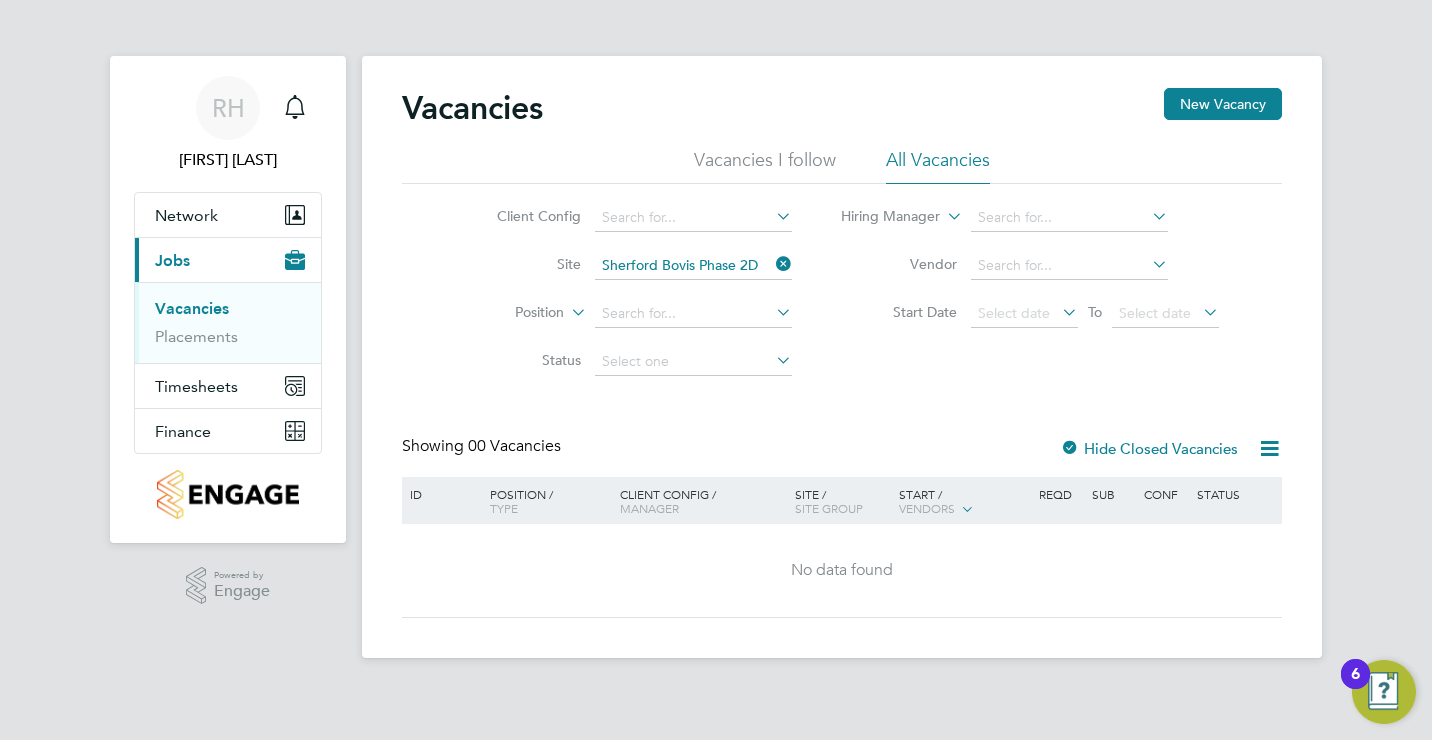 click 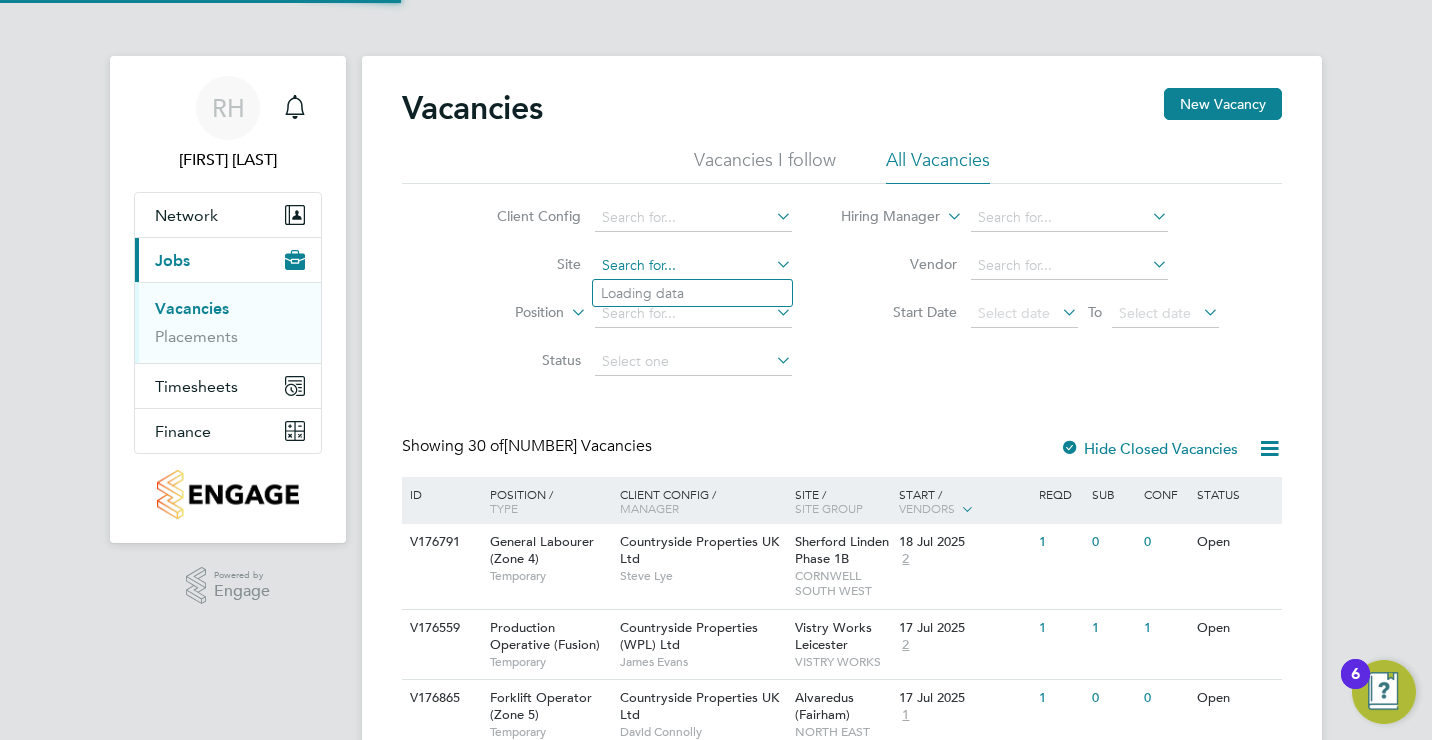click 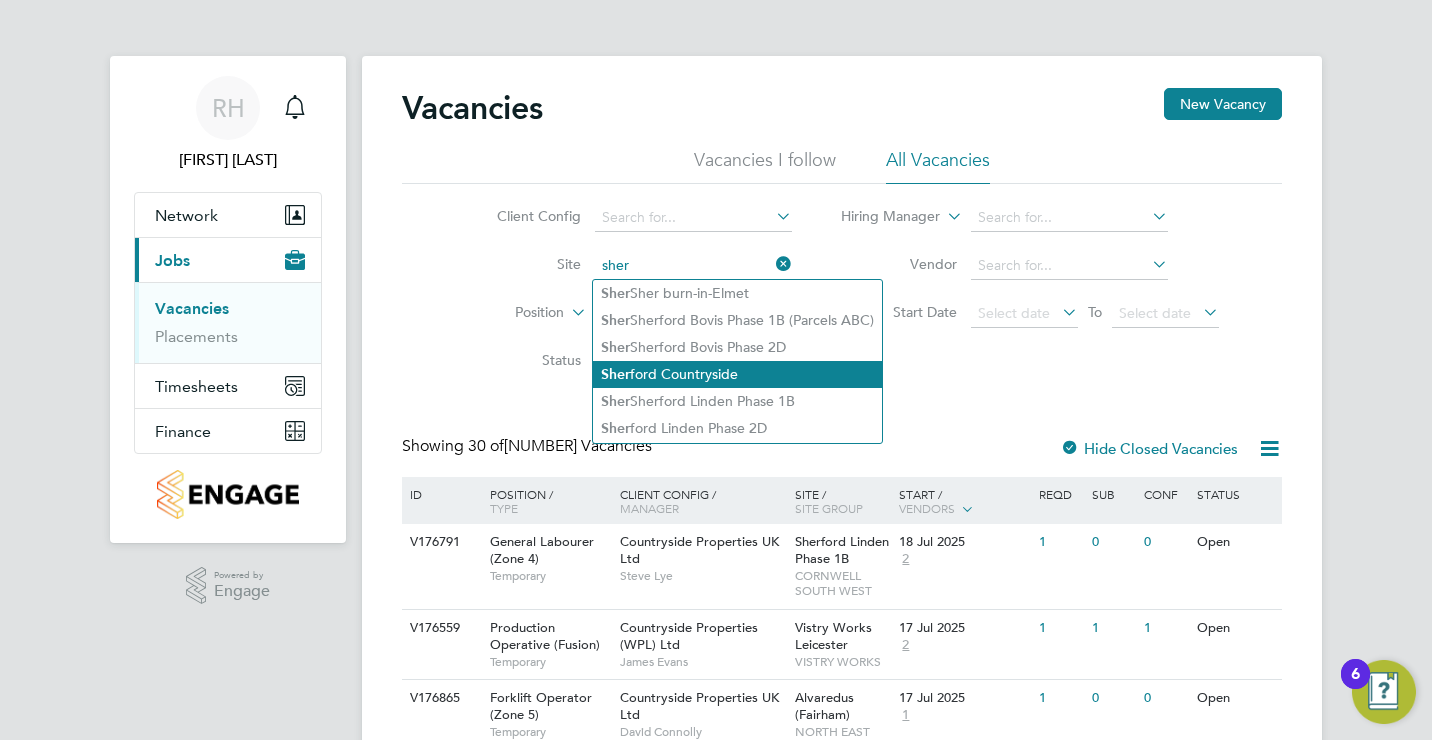 click on "Sherford Countryside" 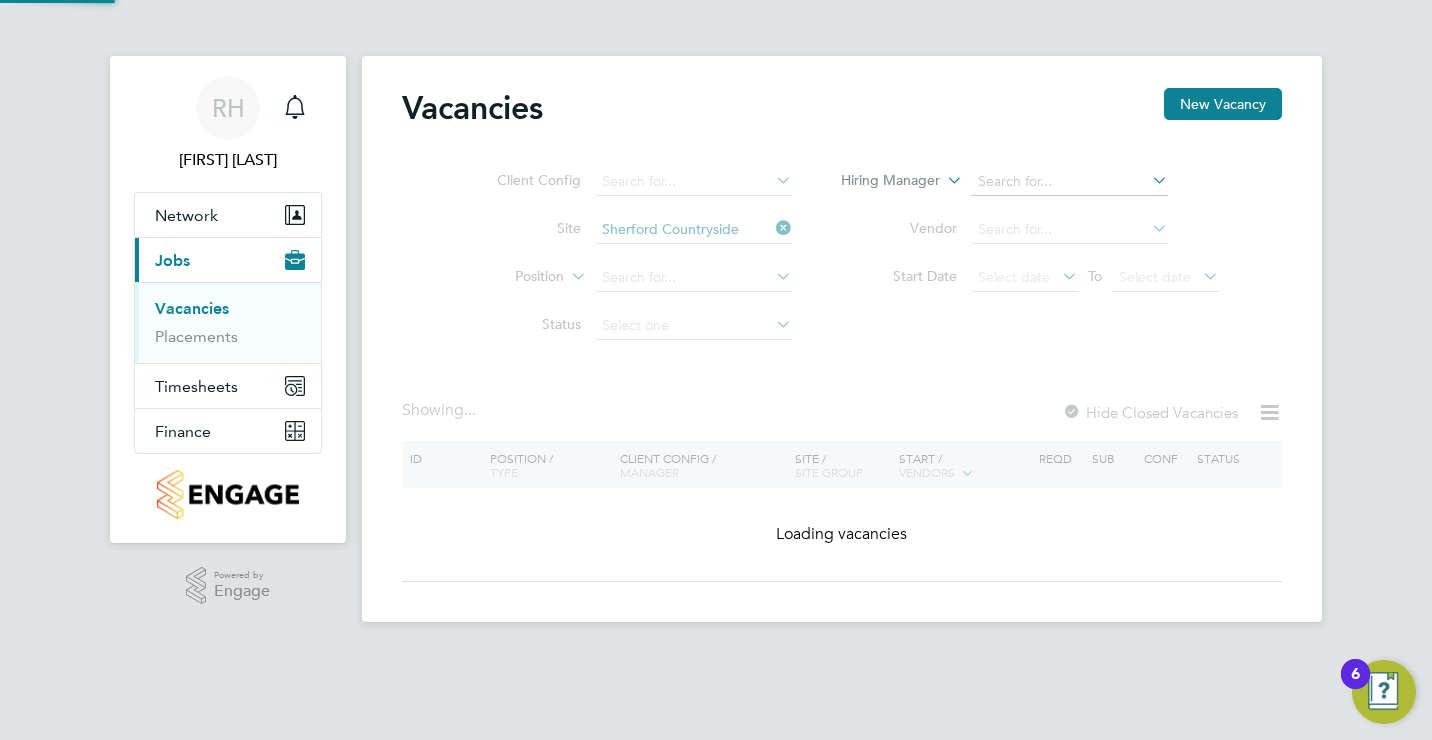 click on "Vacancies New Vacancy Client Config     Site   Sherford Countryside   Position     Status   Hiring Manager     Vendor   Start Date
Select date
To
Select date
Showing ...   Hide Closed Vacancies ID  Position / Type   Client Config / Manager Site / Site Group Start / Vendors   Reqd Sub Conf Status Loading vacancies Show  30  more M T W T F S S M T W T F S S Download vacancies report Sher burn-in-Elmet Sher ford Bovis Phase 1B (Parcels ABC) Sher ford Bovis Phase 2D Sher ford Countryside Sher ford Linden Phase 1B Sher ford Linden Phase 2D" 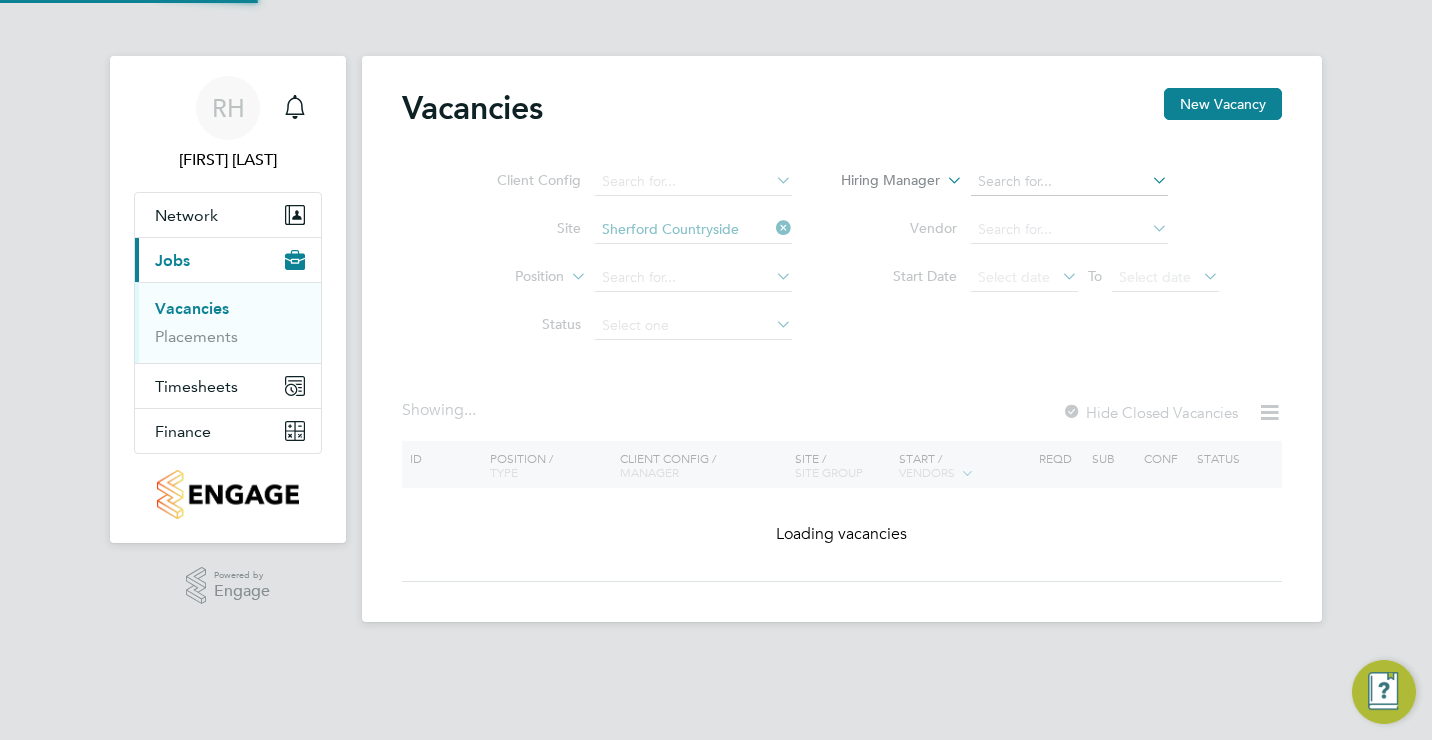 click 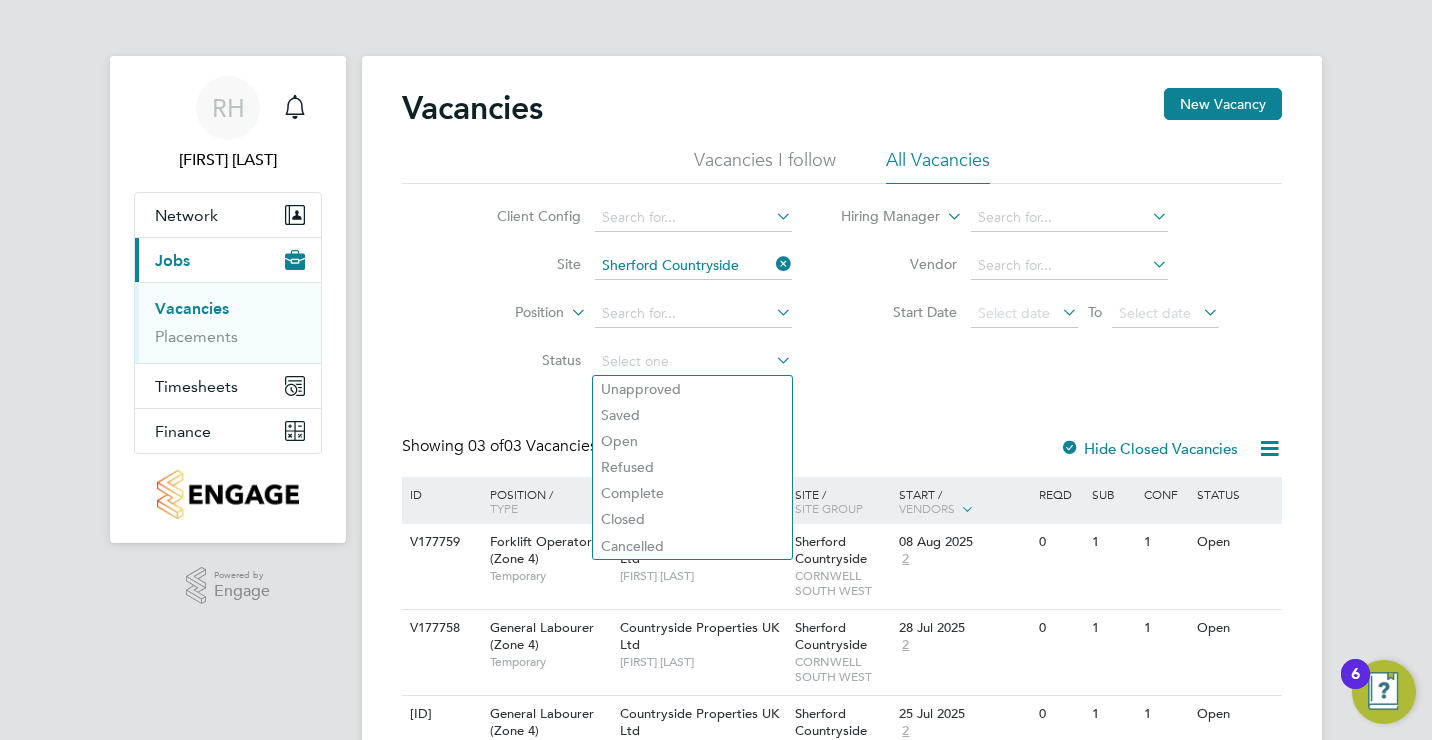 click on "Vacancies New Vacancy Vacancies I follow All Vacancies Client Config     Site   Sherford Countryside   Position     Status   Hiring Manager     Vendor   Start Date
Select date
To
Select date
Showing   03 of  03 Vacancies Hide Closed Vacancies ID  Position / Type   Client Config / Manager Site / Site Group Start / Vendors   Reqd Sub Conf Status V177759 Forklift Operator (Zone 4)   Temporary Countryside Properties UK Ltd   Lee Woodward Sherford Countryside   CORNWELL SOUTH WEST 08 Aug 2025 2 0 1 1 Open V177758 General Labourer (Zone 4)   Temporary Countryside Properties UK Ltd   Lee Woodward Sherford Countryside   CORNWELL SOUTH WEST 28 Jul 2025 2 0 1 1 Open V177221 General Labourer (Zone 4)   Temporary Countryside Properties UK Ltd   Lee Woodward Sherford Countryside   CORNWELL SOUTH WEST 25 Jul 2025 2 0 1 1 Open Show  30  more" 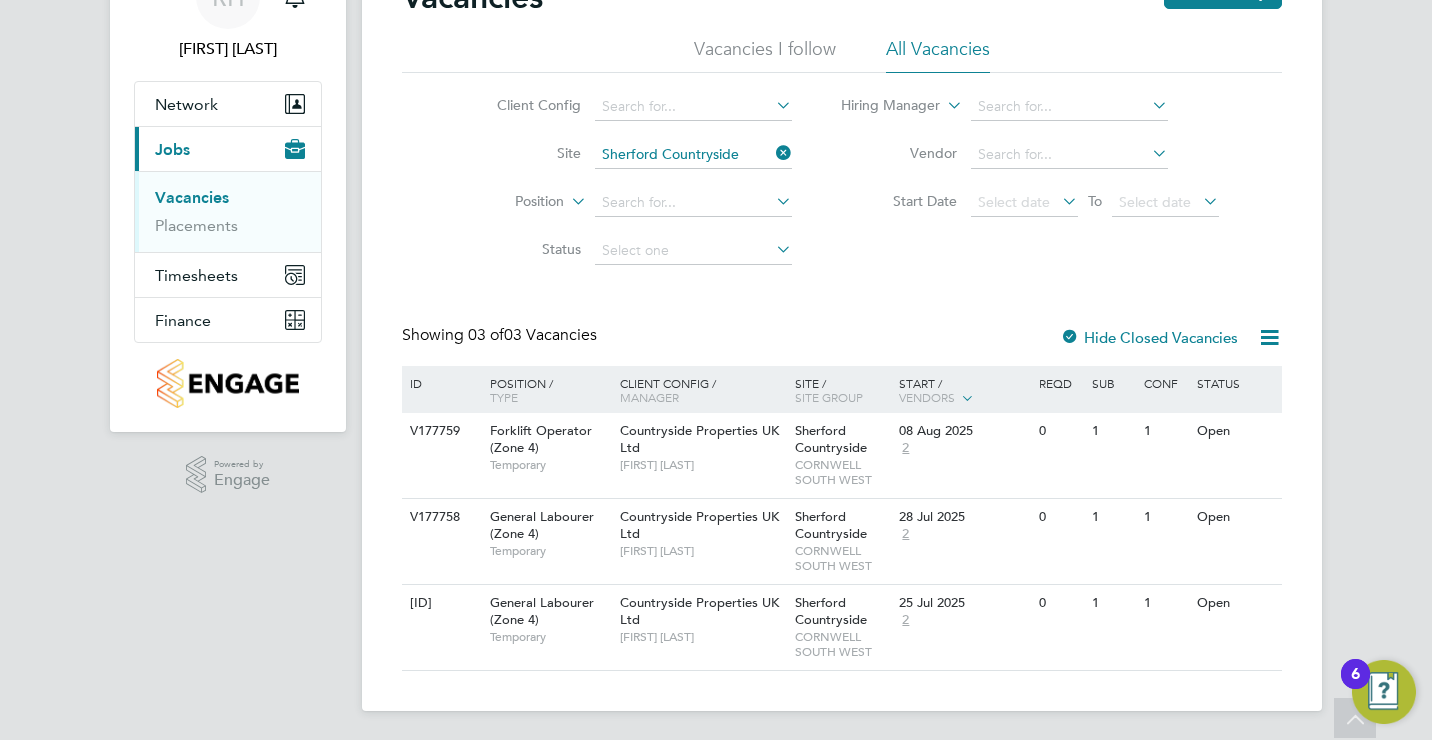 scroll, scrollTop: 114, scrollLeft: 0, axis: vertical 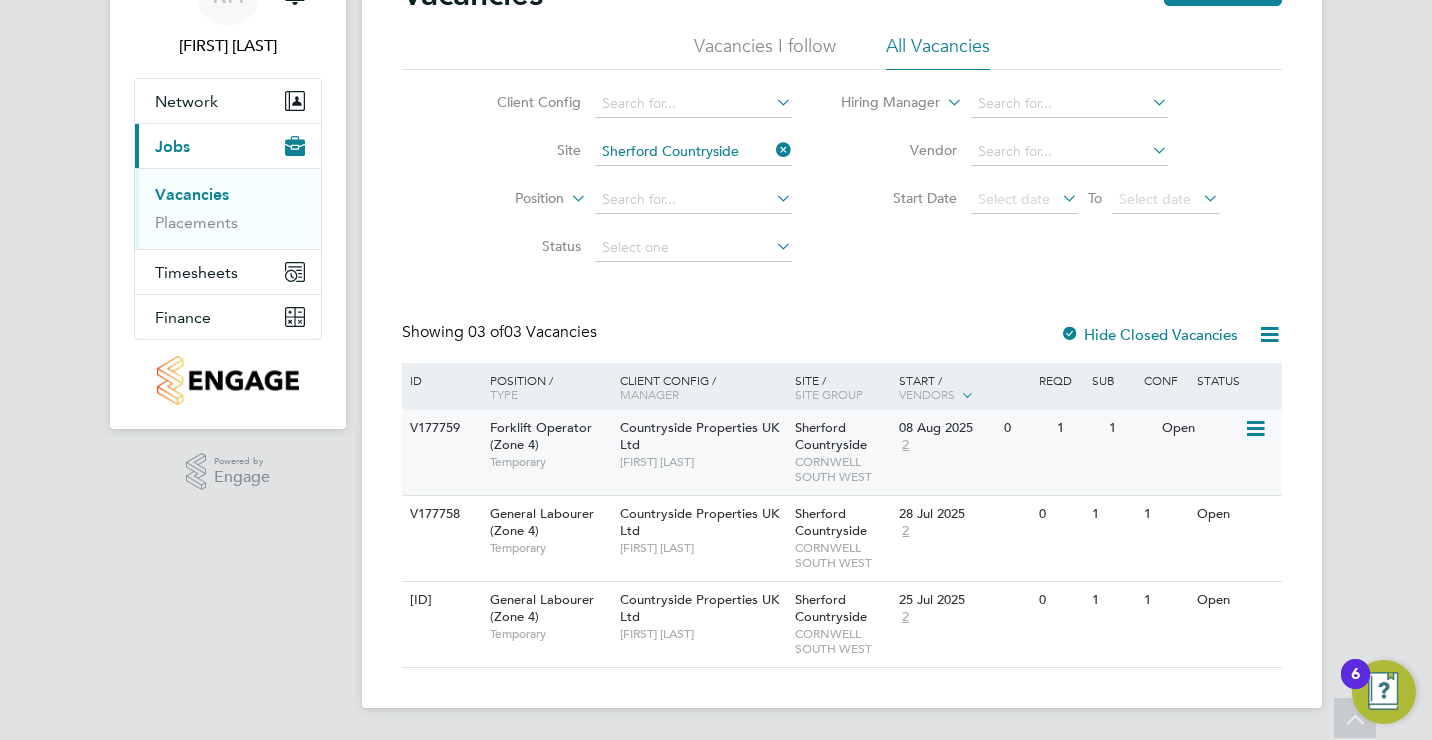 click on "2" 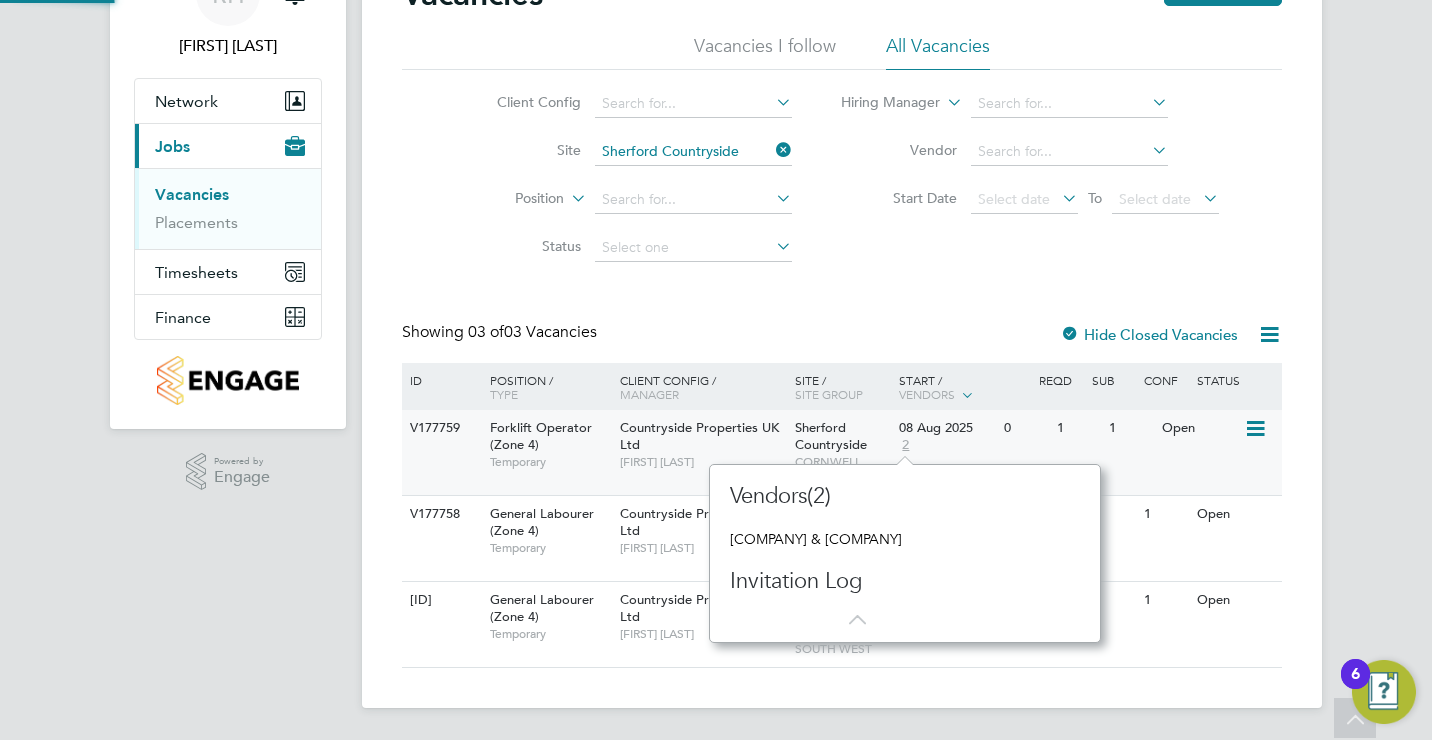 scroll, scrollTop: 12, scrollLeft: 12, axis: both 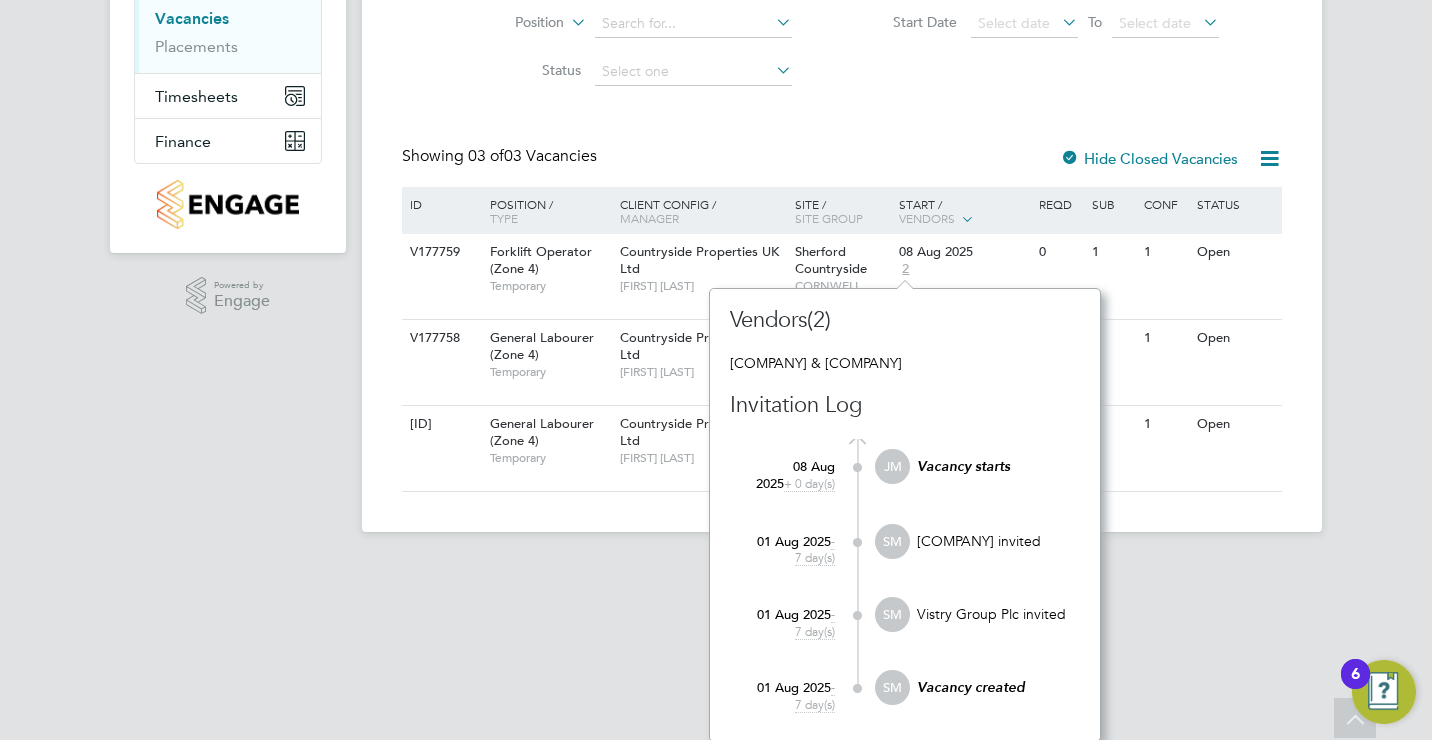 click on "Powered by Engage Vacancies New Vacancy Vacancies I follow All Vacancies Client Config     Site   Sherford Countryside   Position     Status   Hiring Manager     Vendor   Start Date
Select date
To
Select date
Showing   03 of  03 Vacancies Hide Closed Vacancies ID  Position / Type   Client Config / Manager Site / Site Group Start / Vendors   Reqd Sub Conf Status V177759 Forklift Operator (Zone 4)   Temporary Countryside Properties UK Ltd   Lee Woodward Sherford Countryside   CORNWELL SOUTH WEST 08 Aug 2025 2 0 1 1 Open V177758   Temporary     2 0 1" at bounding box center [716, 137] 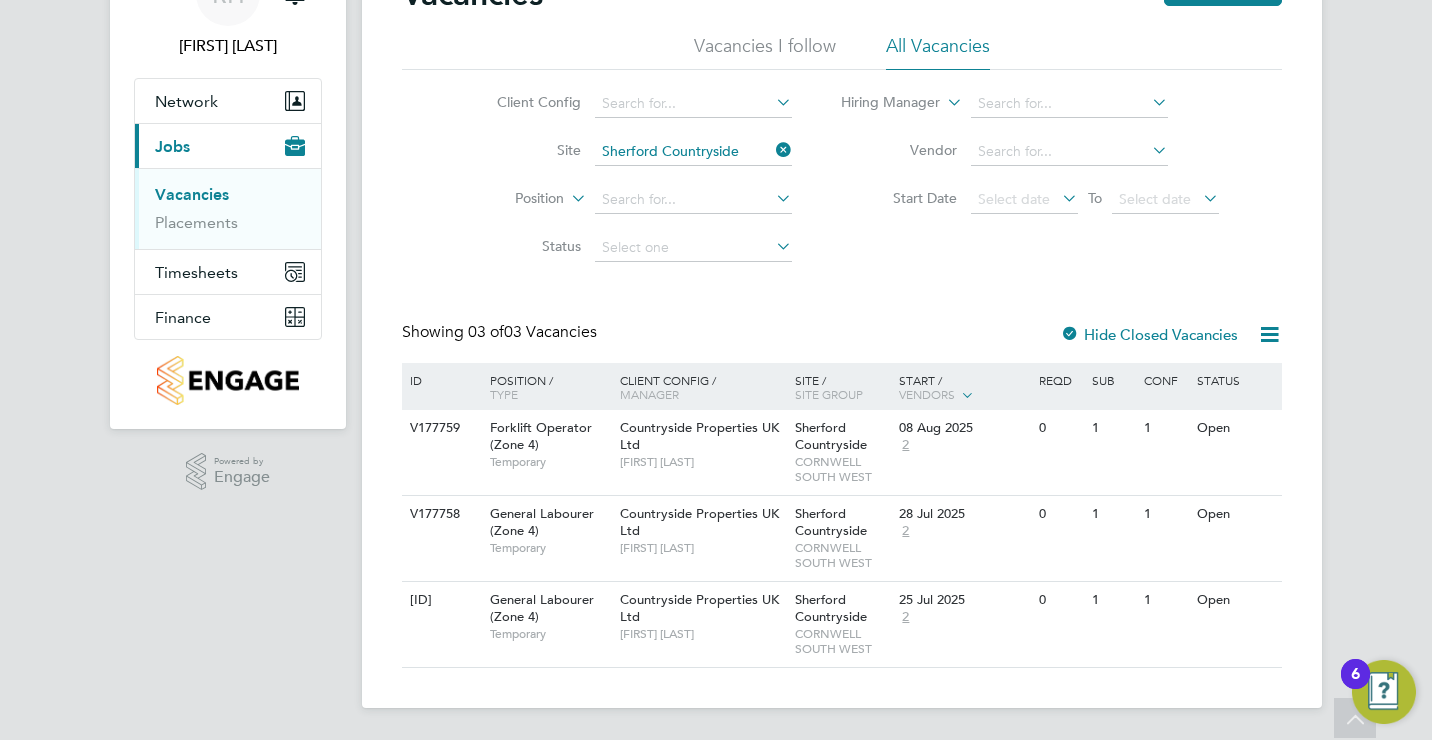 scroll, scrollTop: 114, scrollLeft: 0, axis: vertical 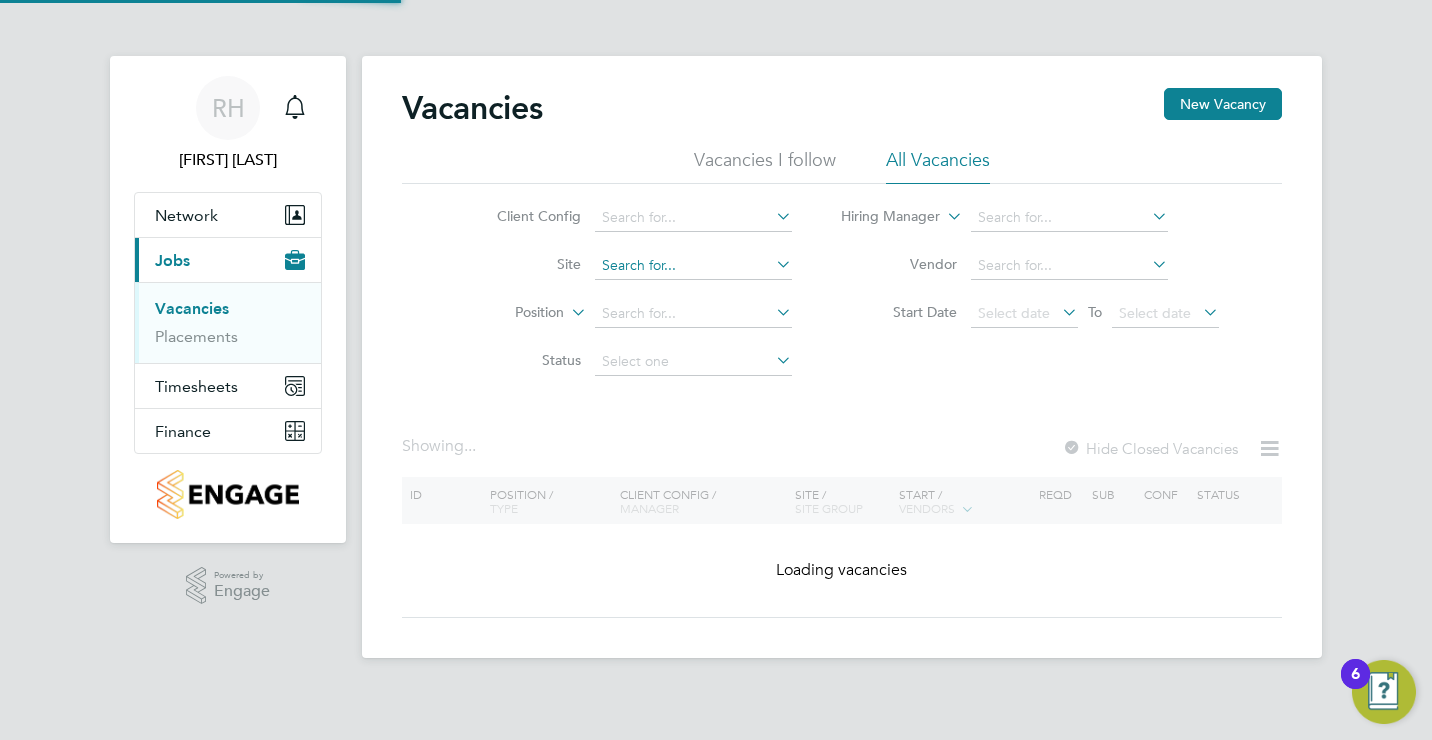 click 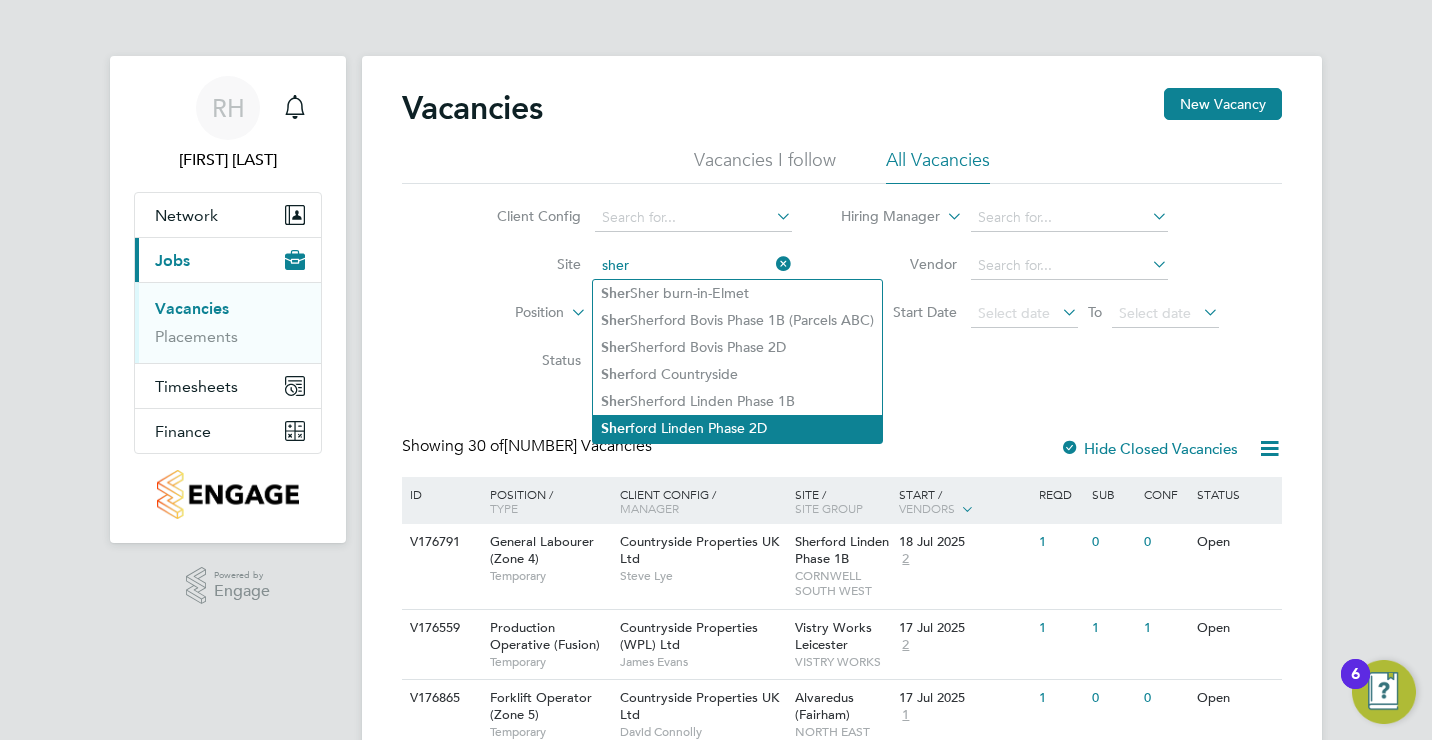 click on "Sherford Linden Phase 2D" 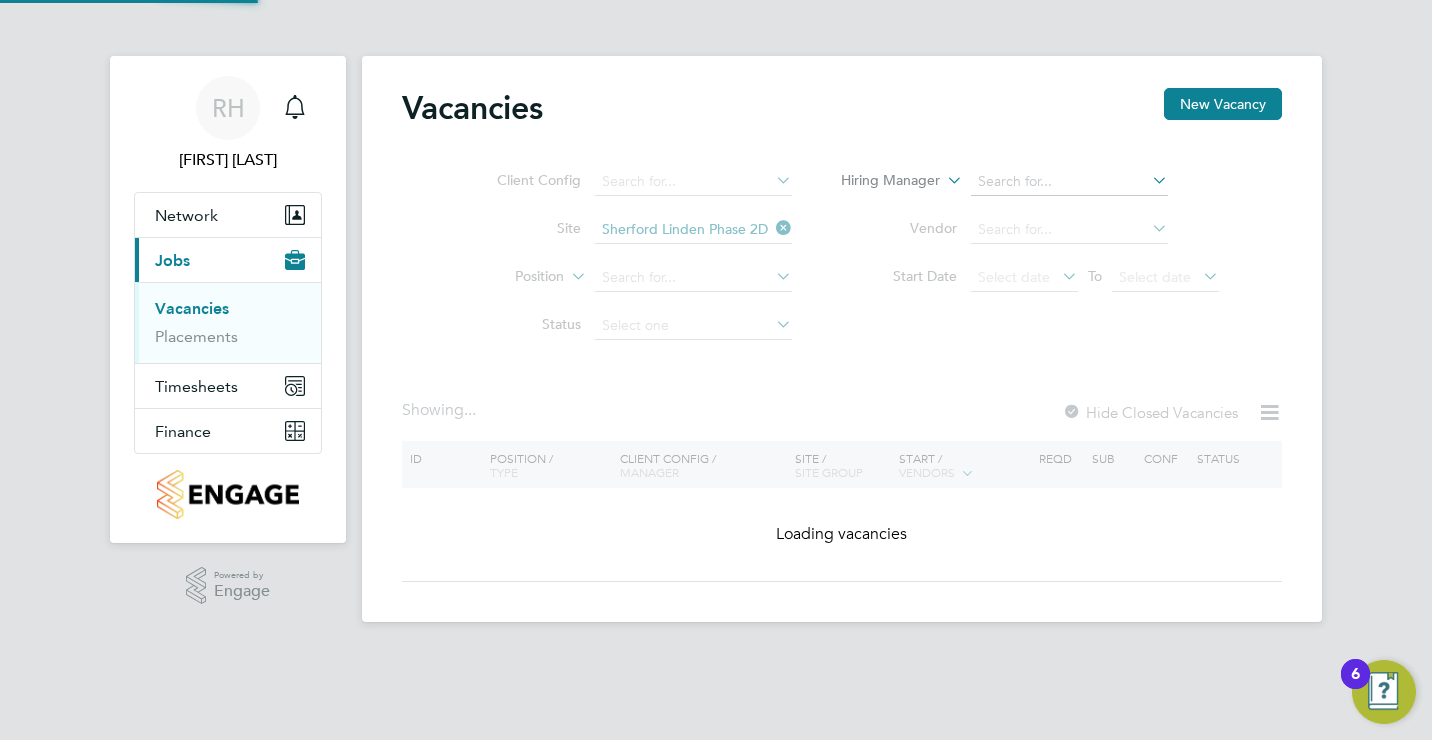 click on "Vacancies New Vacancy Client Config     Site   Sherford Linden Phase 2D   Position     Status   Hiring Manager     Vendor   Start Date
Select date
To
Select date
Showing ...   Hide Closed Vacancies ID  Position / Type   Client Config / Manager Site / Site Group Start / Vendors   Reqd Sub Conf Status Loading vacancies Show  30  more Unapproved Saved Open Refused Complete Closed Cancelled M T W T F S S M T W T F S S Download vacancies report Sher burn-in-Elmet Sher ford Bovis Phase 1B (Parcels ABC) Sher ford Bovis Phase 2D Sher ford Countryside Sher ford Linden Phase 1B Sher ford Linden Phase 2D" 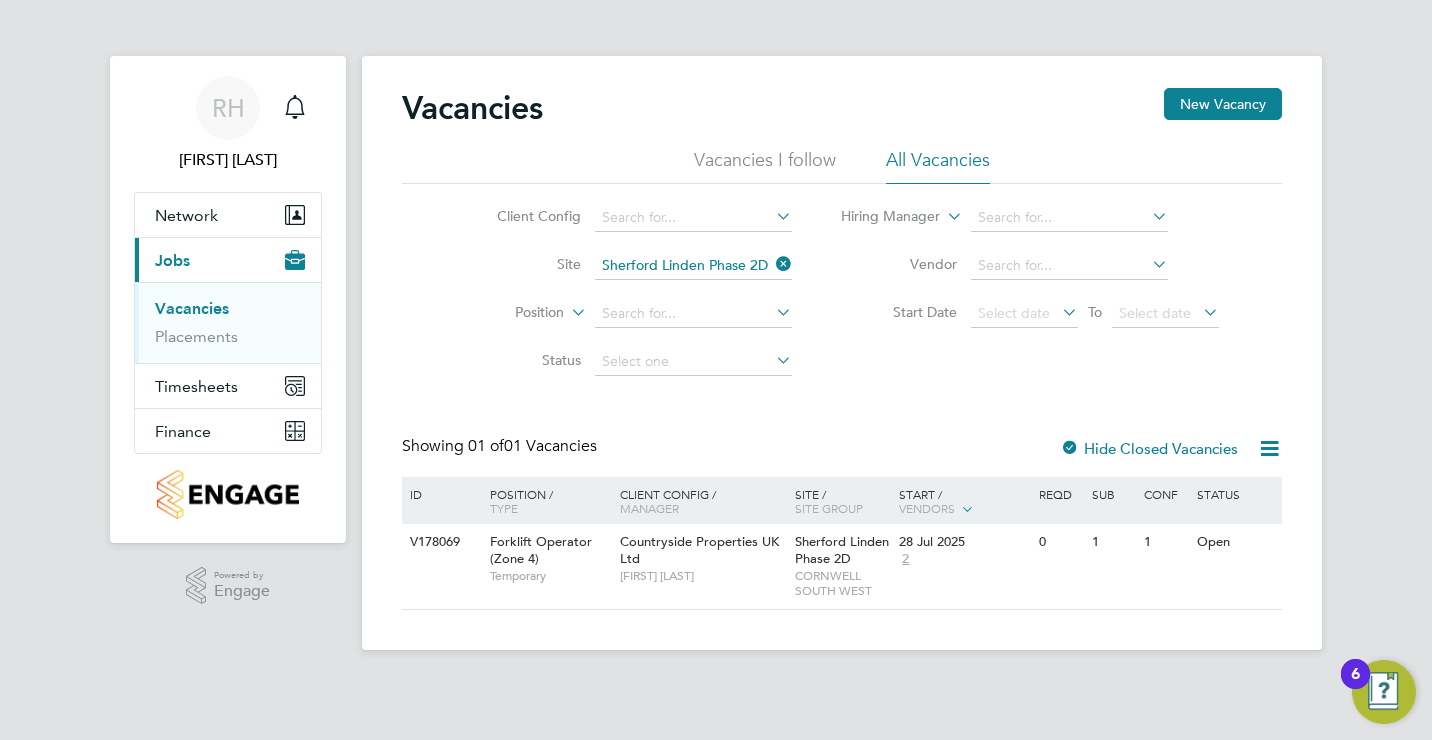 click on "Vacancies" at bounding box center [192, 308] 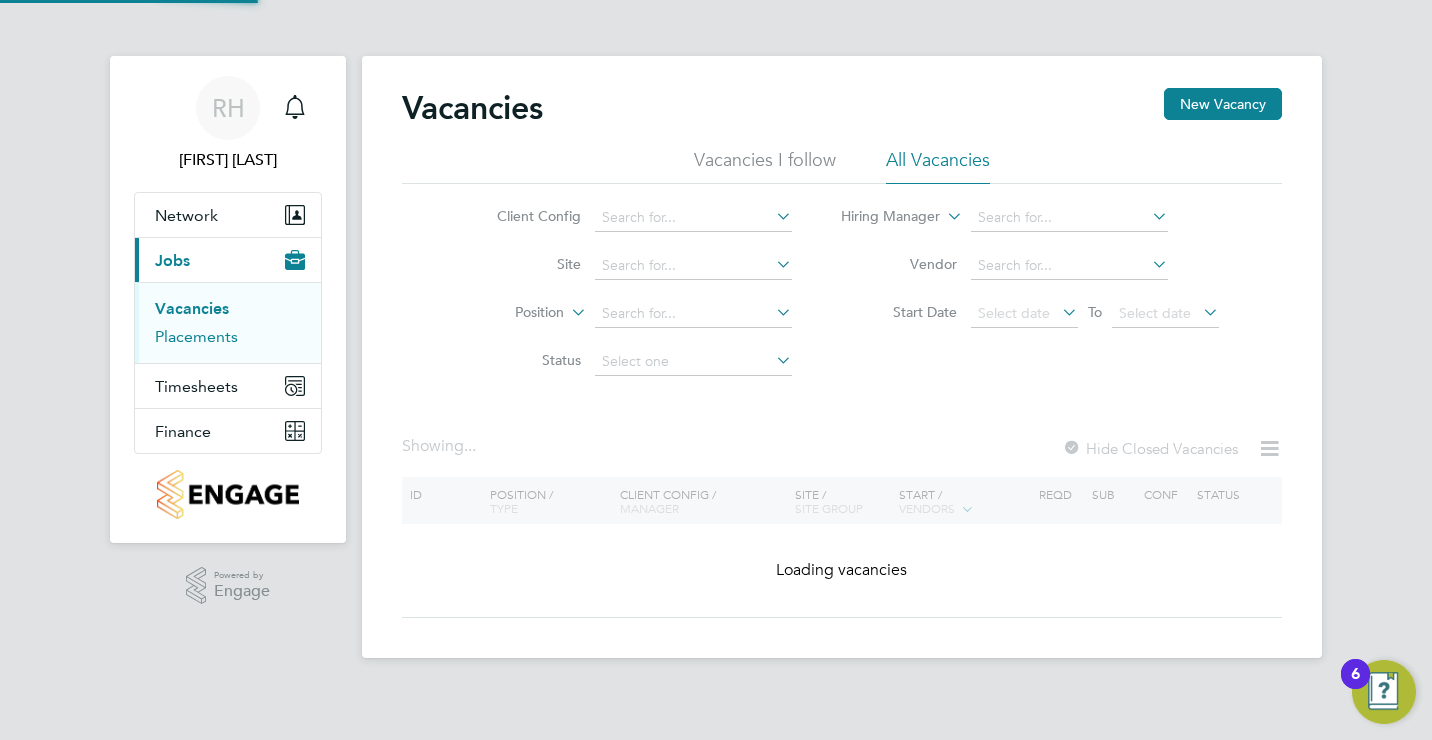 click on "Placements" at bounding box center [196, 336] 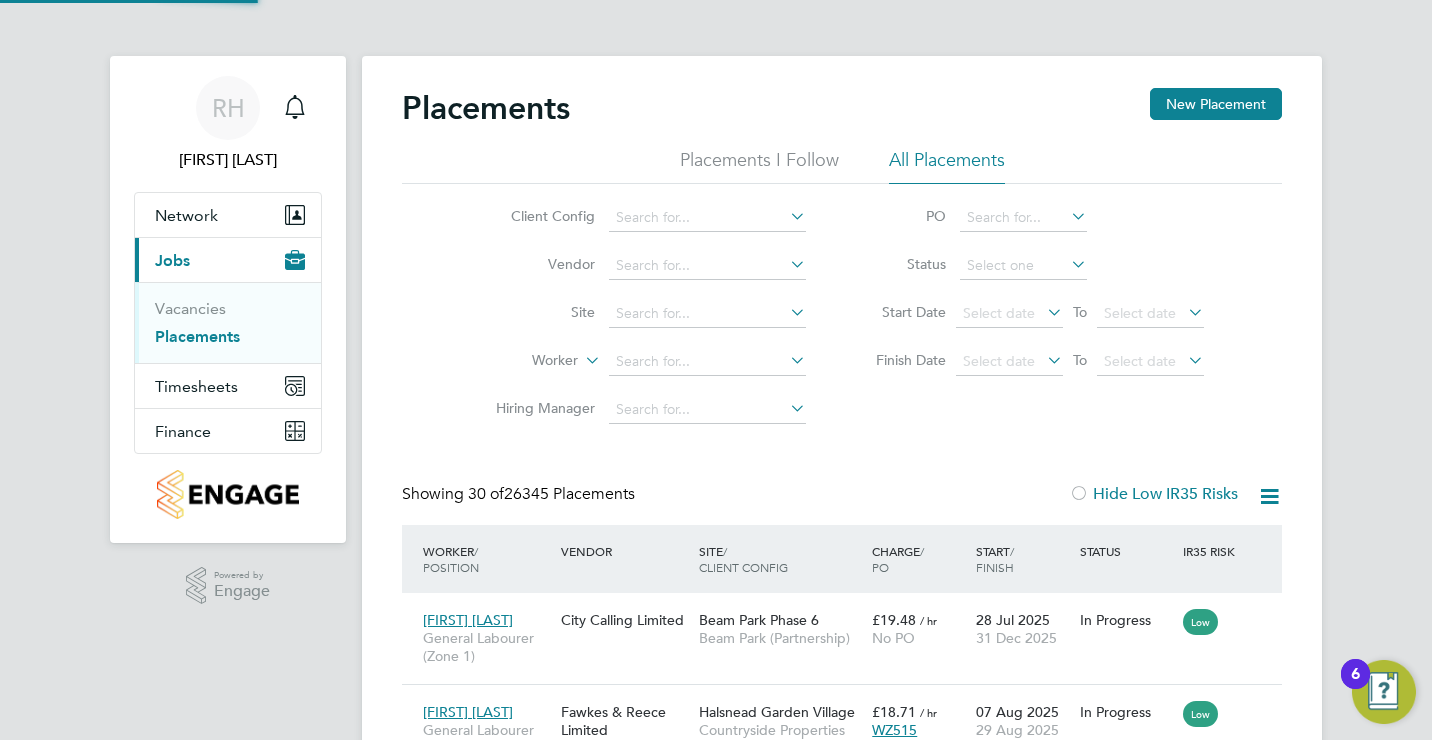 scroll, scrollTop: 10, scrollLeft: 10, axis: both 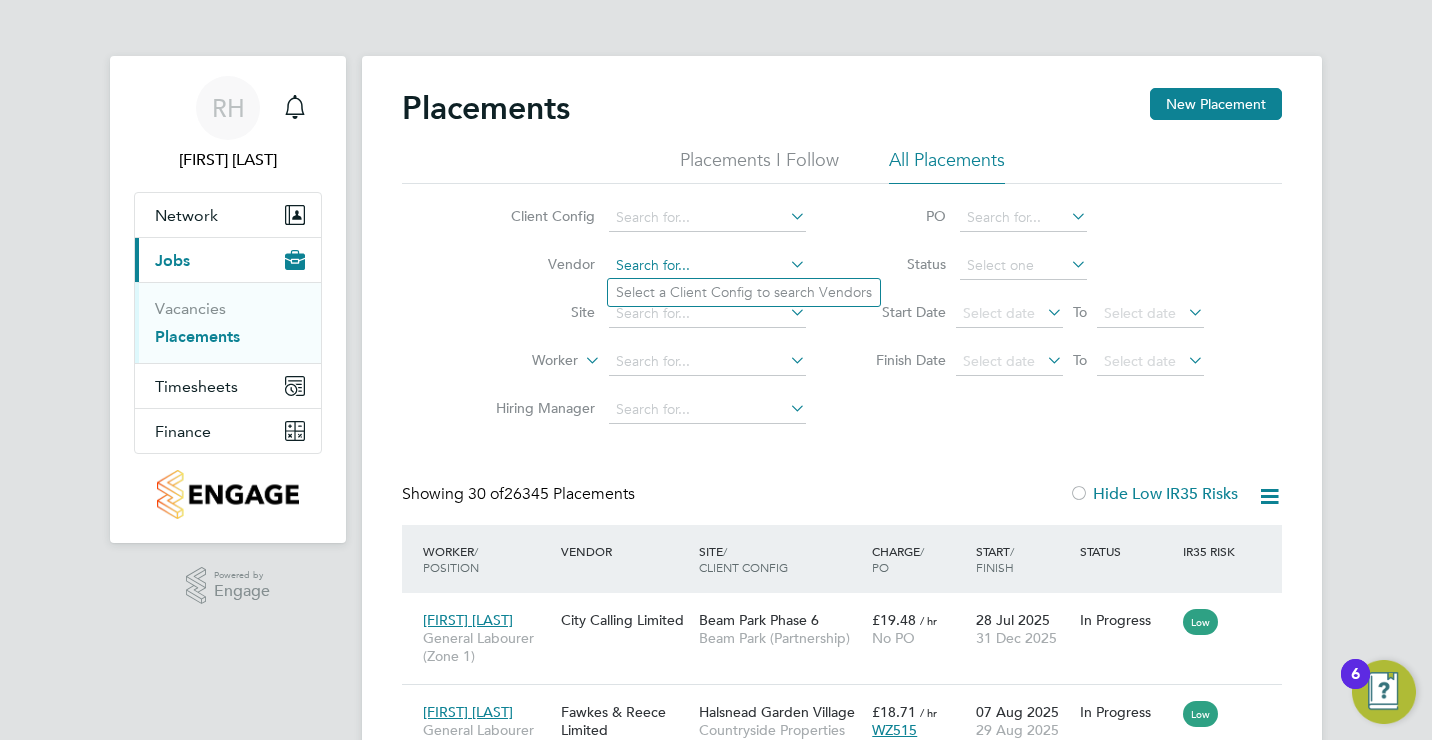 click 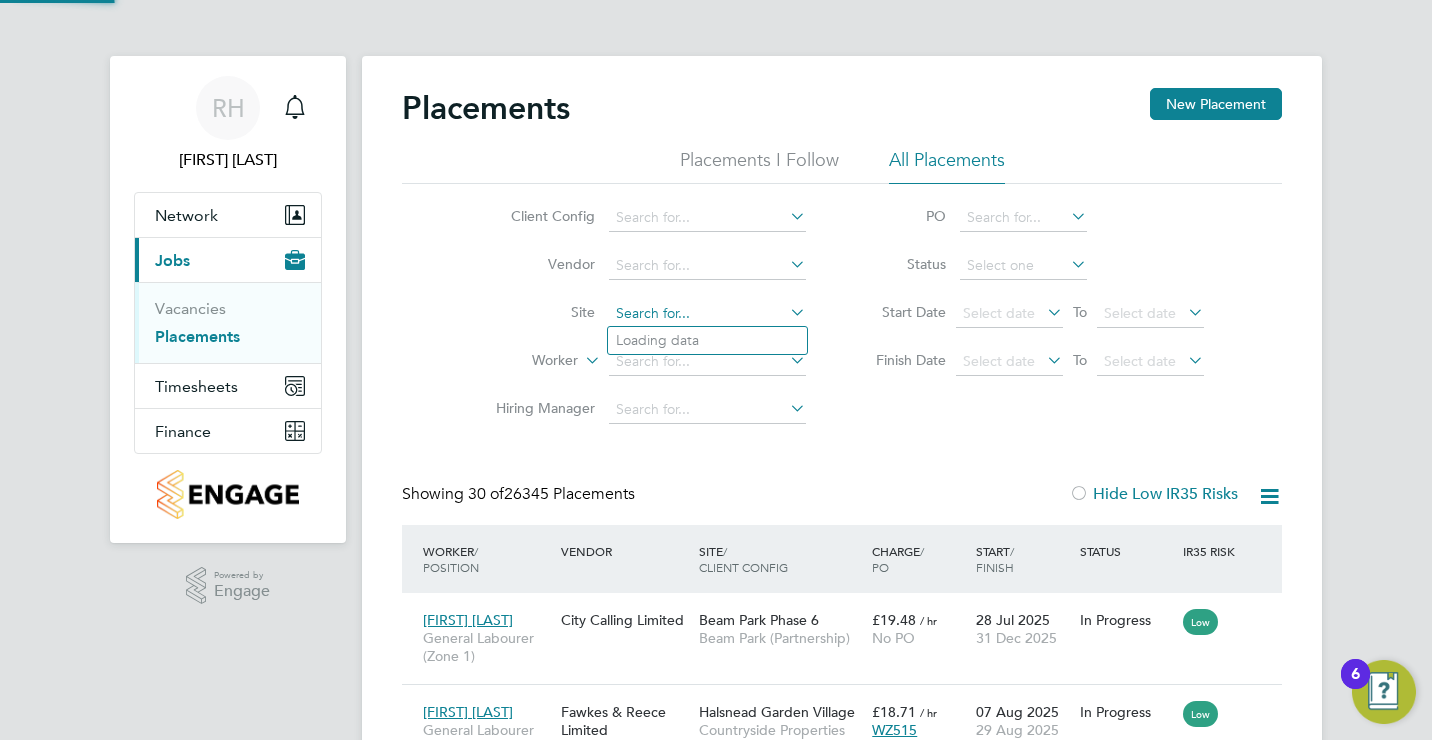click 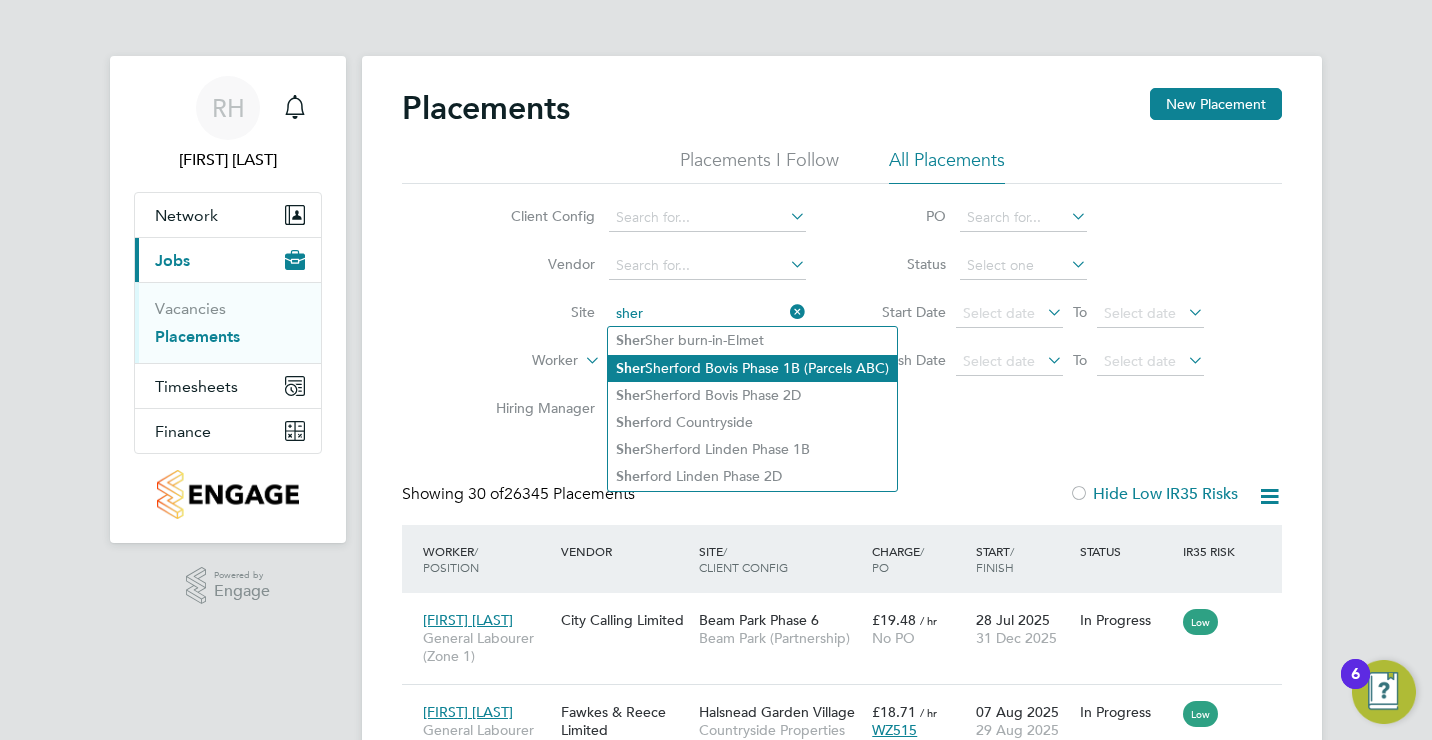 click on "Sherford Bovis Phase 1B (Parcels ABC)" 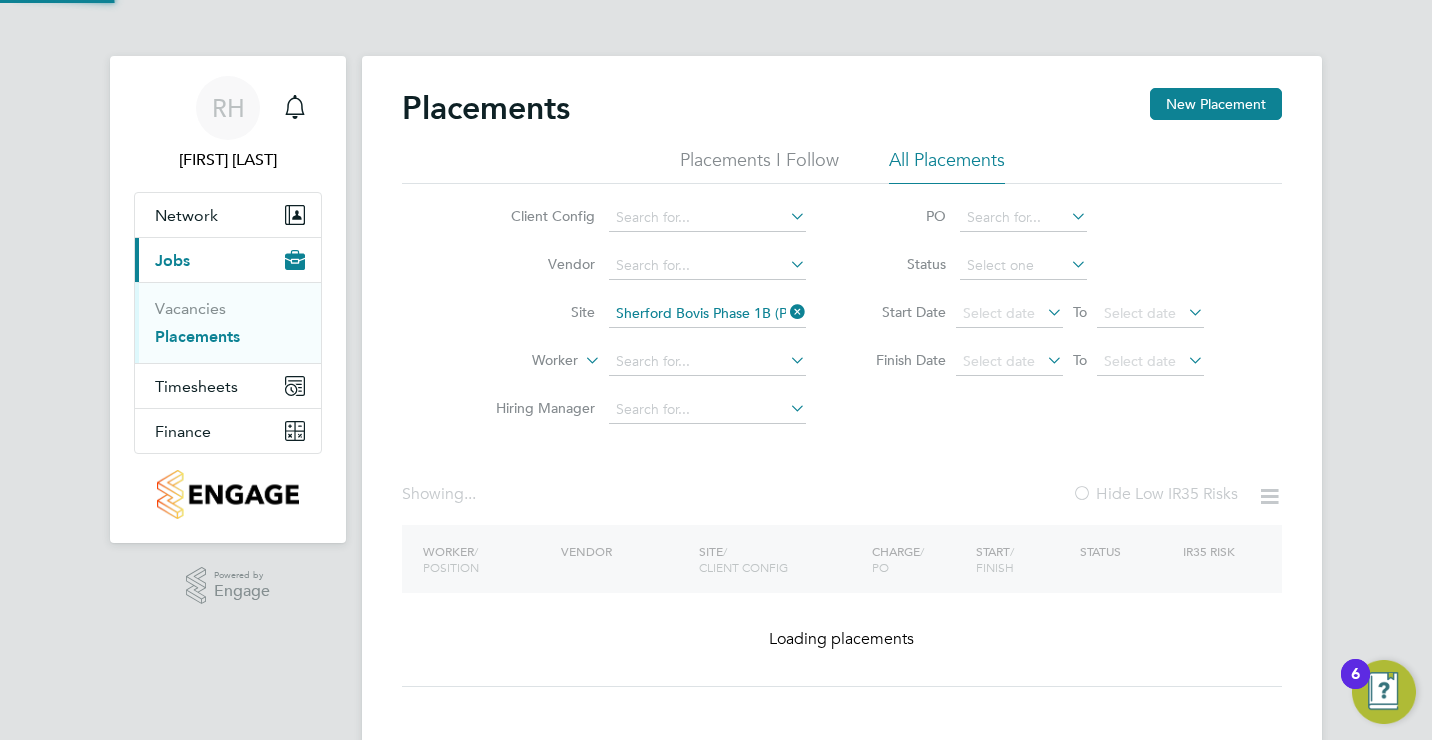 click on "Placements New Placement Placements I Follow All Placements Client Config   Vendor     Site   Sherford Bovis Phase 1B (Parcels ABC)   Worker     Hiring Manager   PO   Status   Start Date
Select date
To
Select date
Finish Date
Select date
To
Select date
Showing ...   Hide Low IR35 Risks Worker  / Position Vendor Site / Client Config Charge  / PO Start  / Finish Status IR35 Risk Loading placements Show  30  more Unapproved Saved Open Refused Complete Closed Cancelled Sher burn-in-Elmet Sher ford Bovis Phase 1B (Parcels ABC) Sher ford Bovis Phase 2D Sher ford Countryside Sher ford Linden Phase 1B Sher ford Linden Phase 2D M T W T F S S M T W T F S S M T W T F S S M T W T F S S Download Placements Report Select a Client Config to search Vendors Sher burn-in-Elmet Sher ford Bovis Phase 1B (Parcels ABC) Sher ford Bovis Phase 2D Sher ford Countryside Sher ford Linden Phase 1B Sher ford Linden Phase 2D" 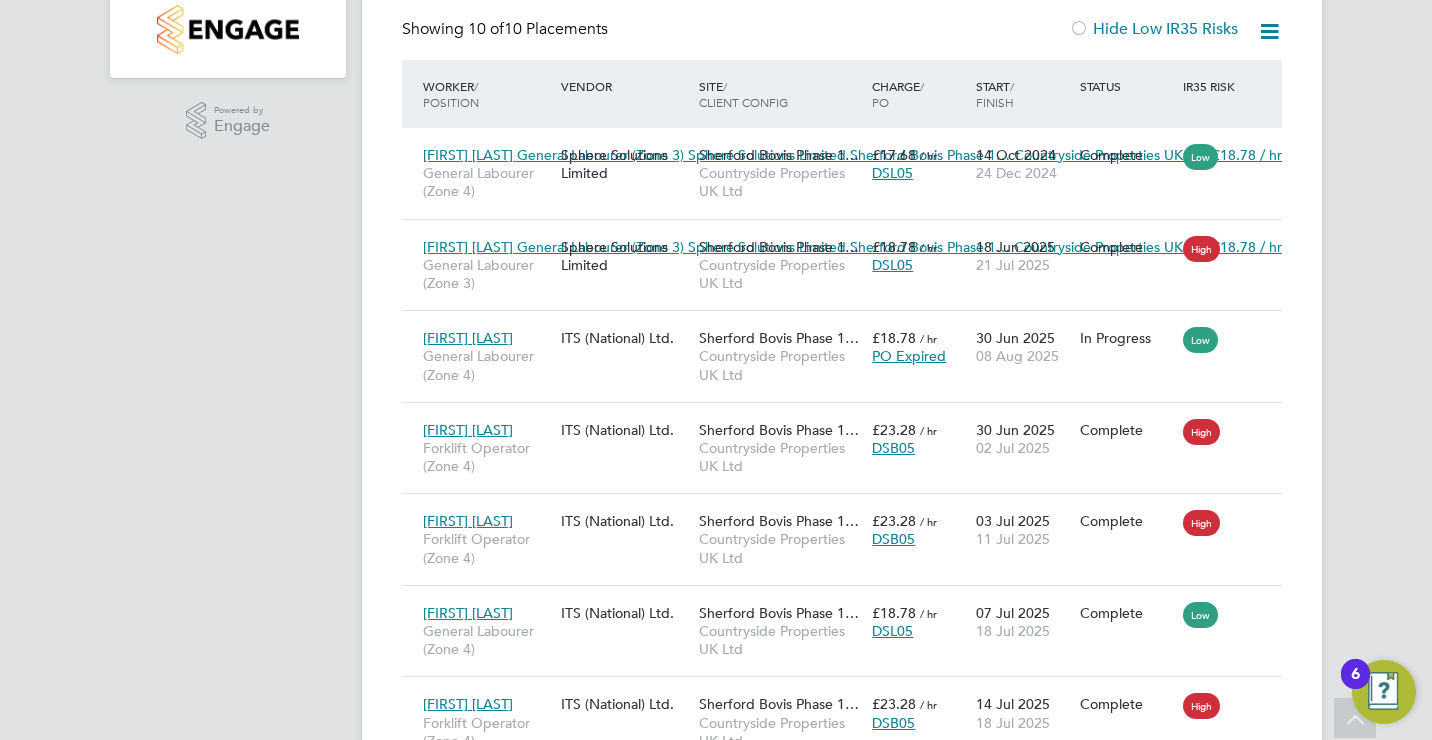 scroll, scrollTop: 500, scrollLeft: 0, axis: vertical 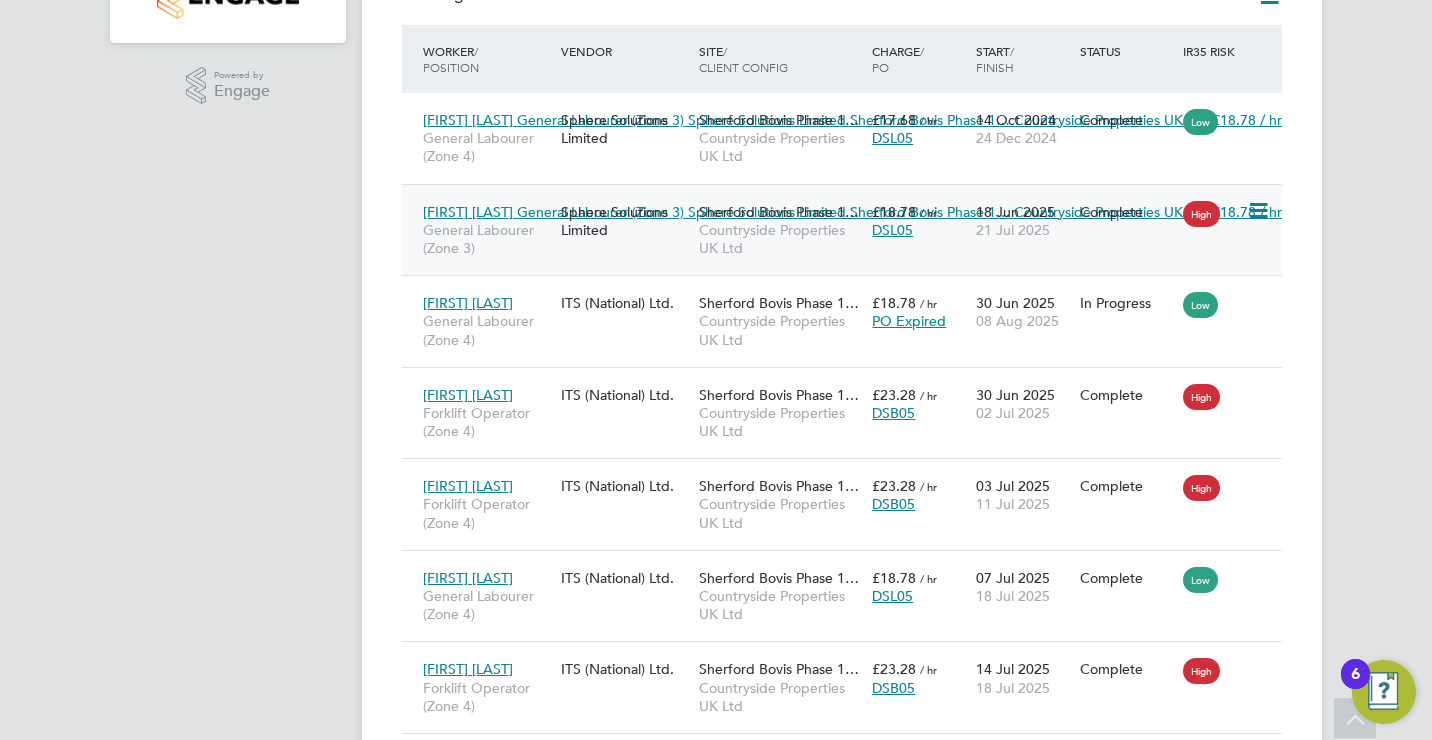 click on "DSL05" 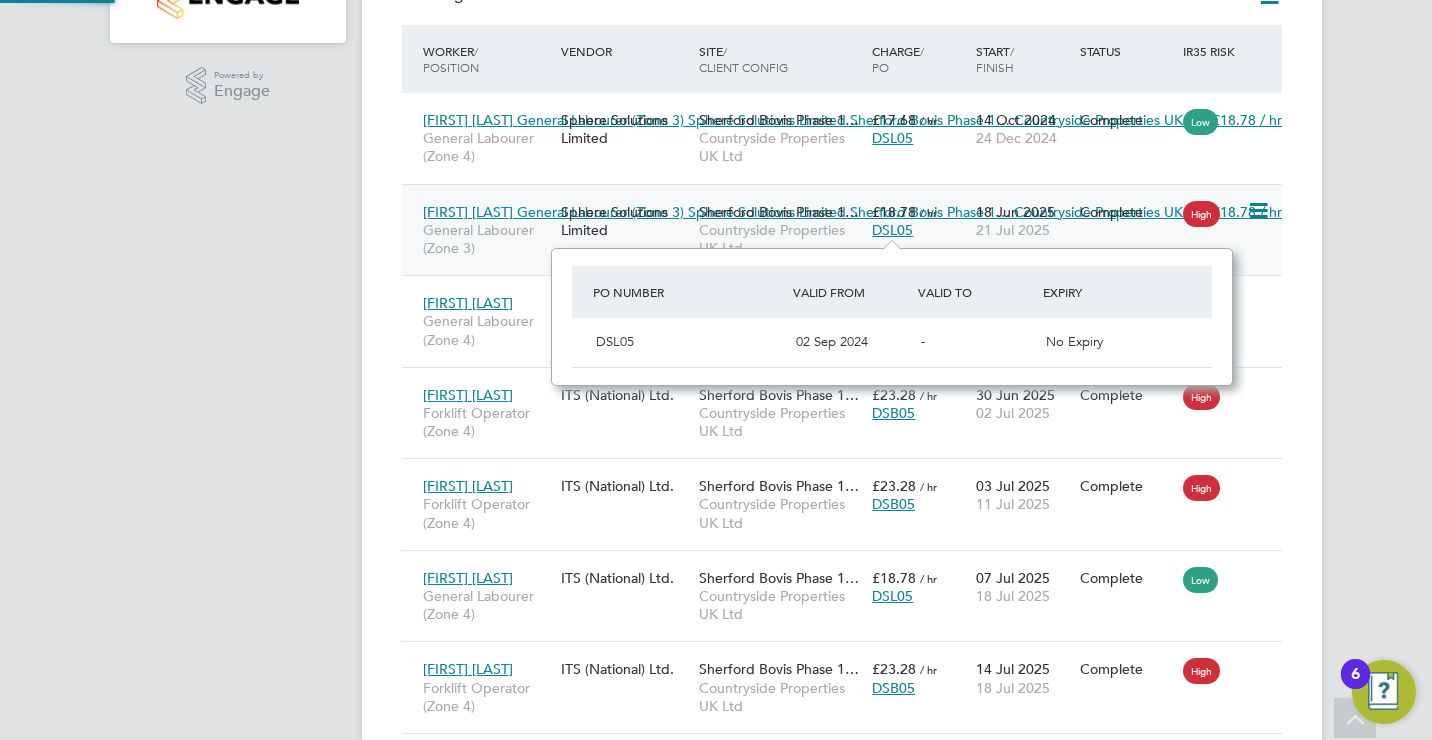 scroll, scrollTop: 12, scrollLeft: 12, axis: both 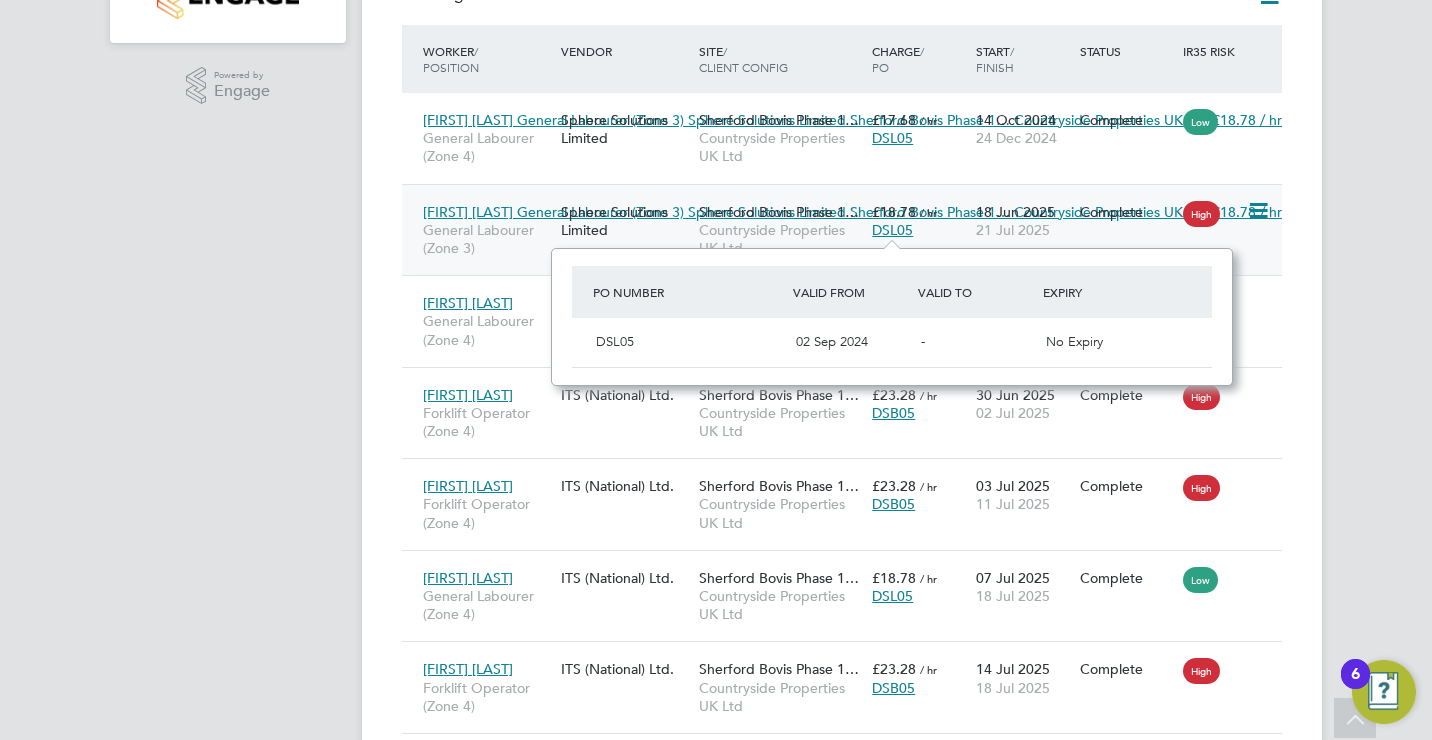 click on "DSL05" 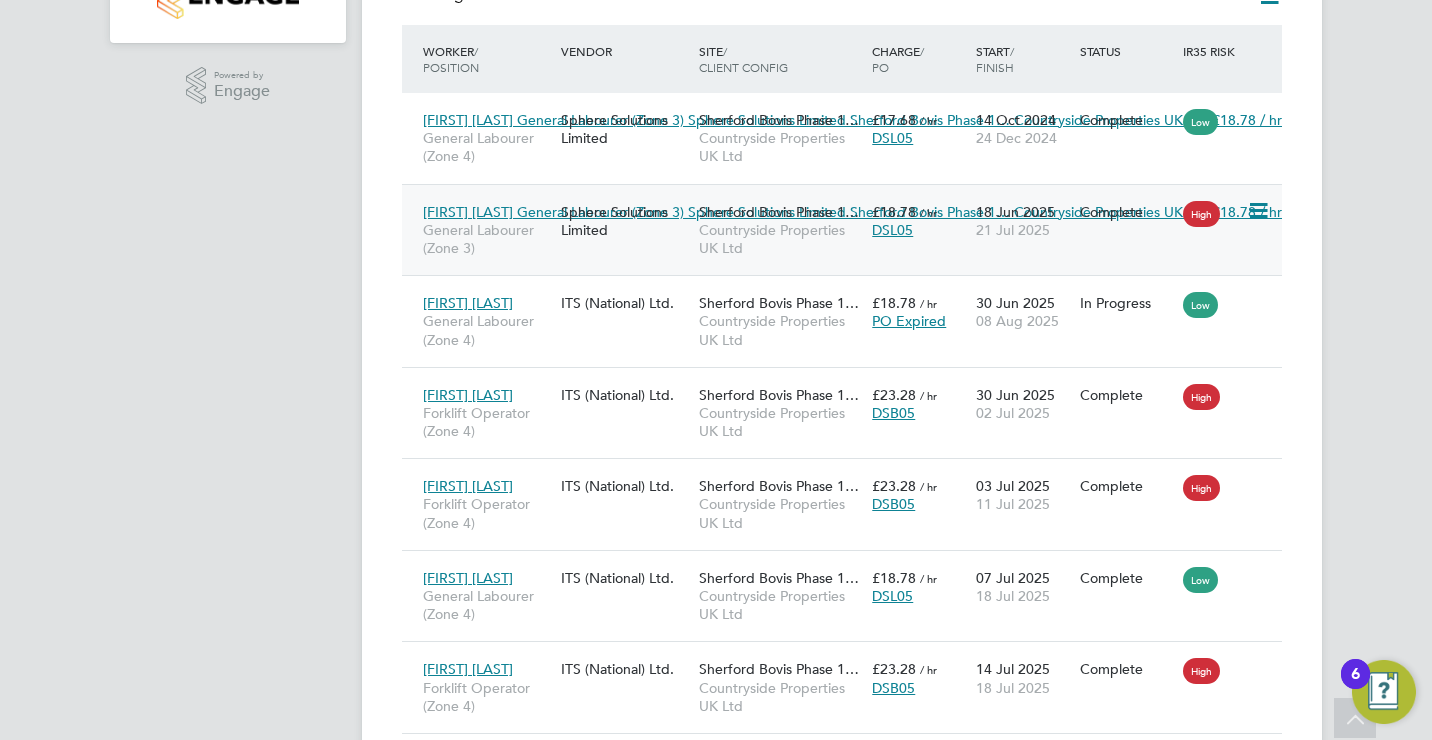 click 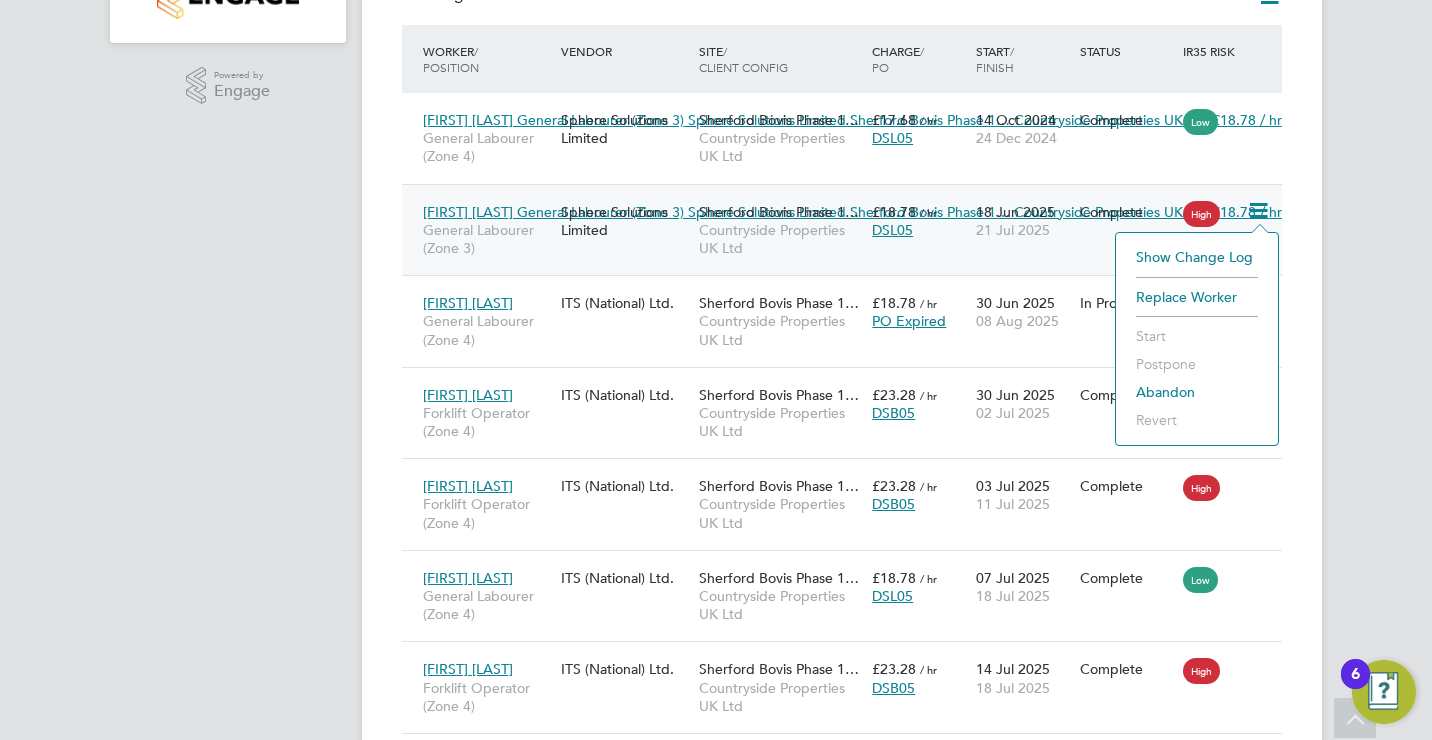 click 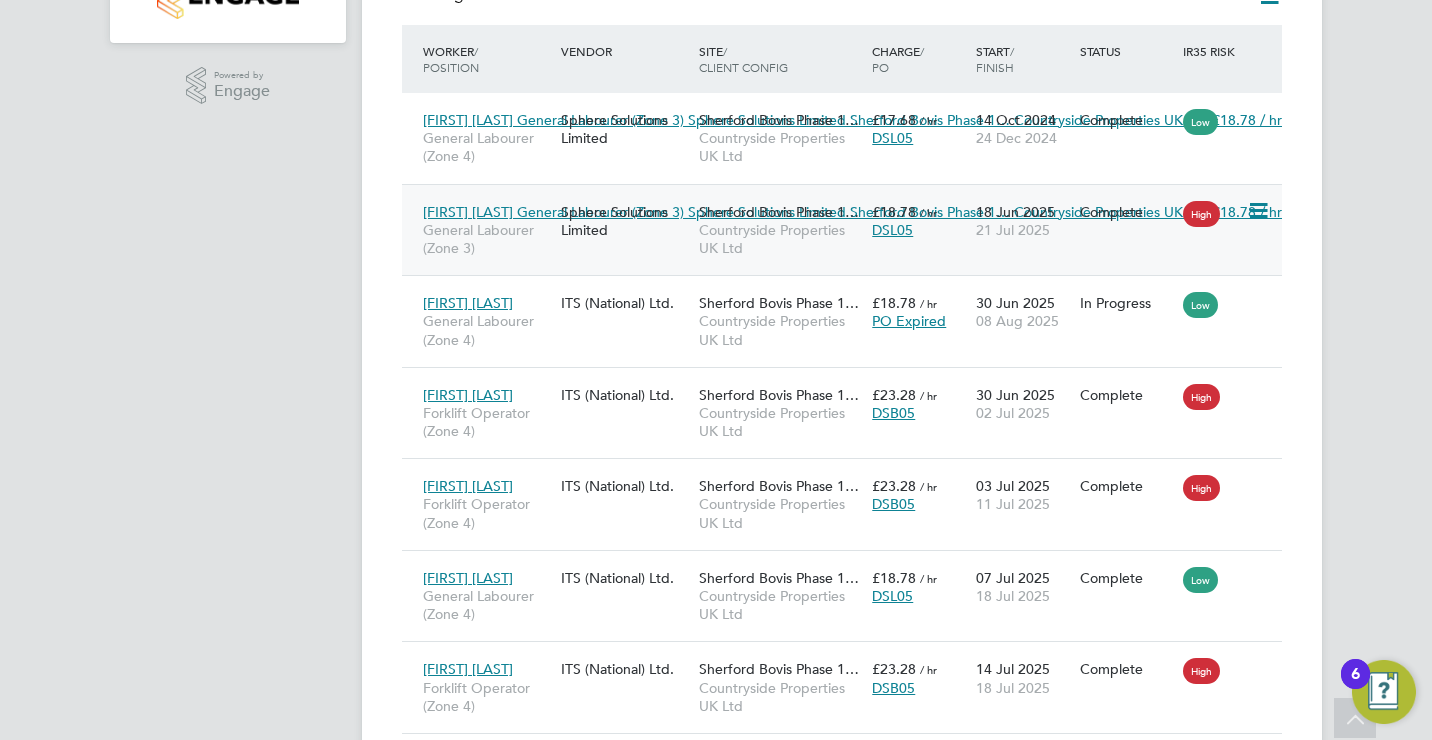 click on "[FIRST] [LAST] General Labourer (Zone 3) Sphere Solutions Limited Sherford Bovis Phase 1… Countryside Properties UK Ltd £18.78   / hr DSL05 18 Jun 2025 21 Jul 2025 Complete High" 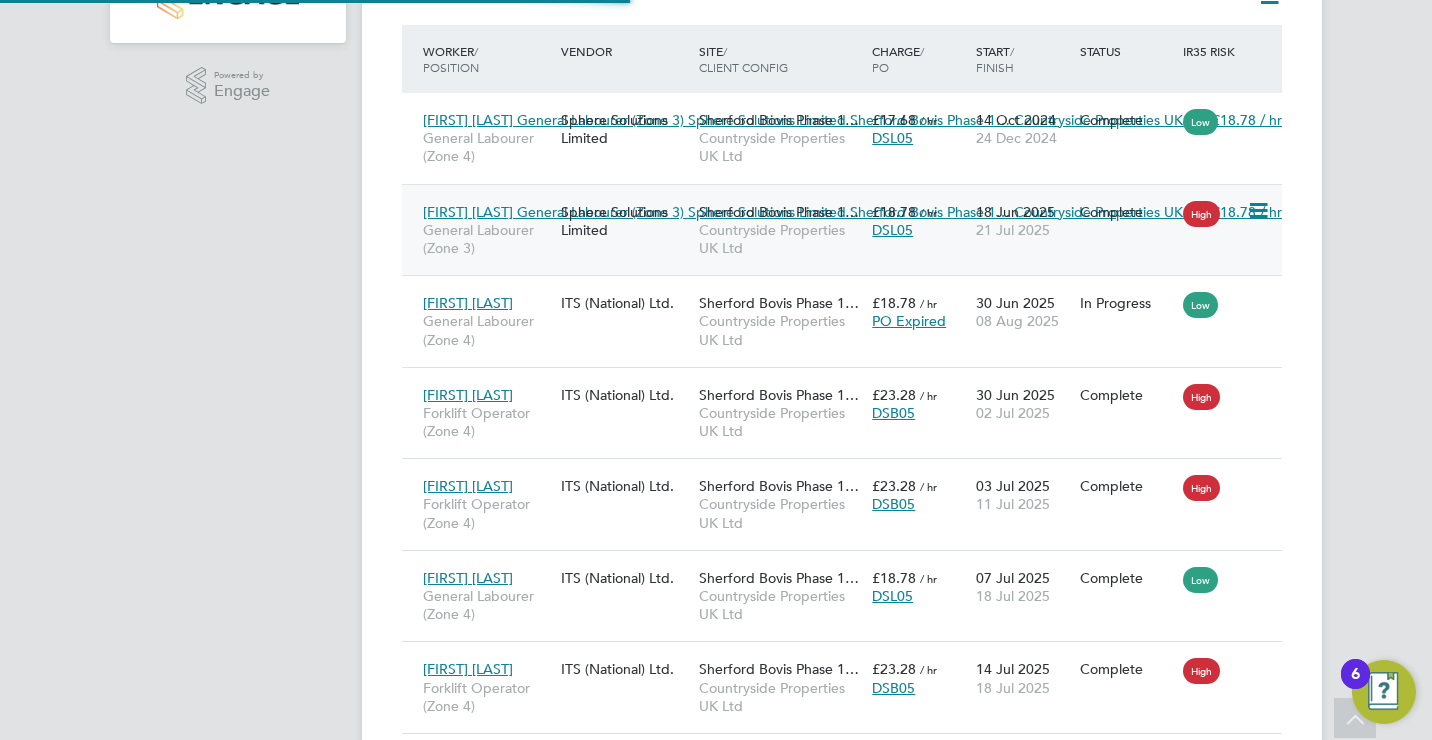 scroll, scrollTop: 10, scrollLeft: 10, axis: both 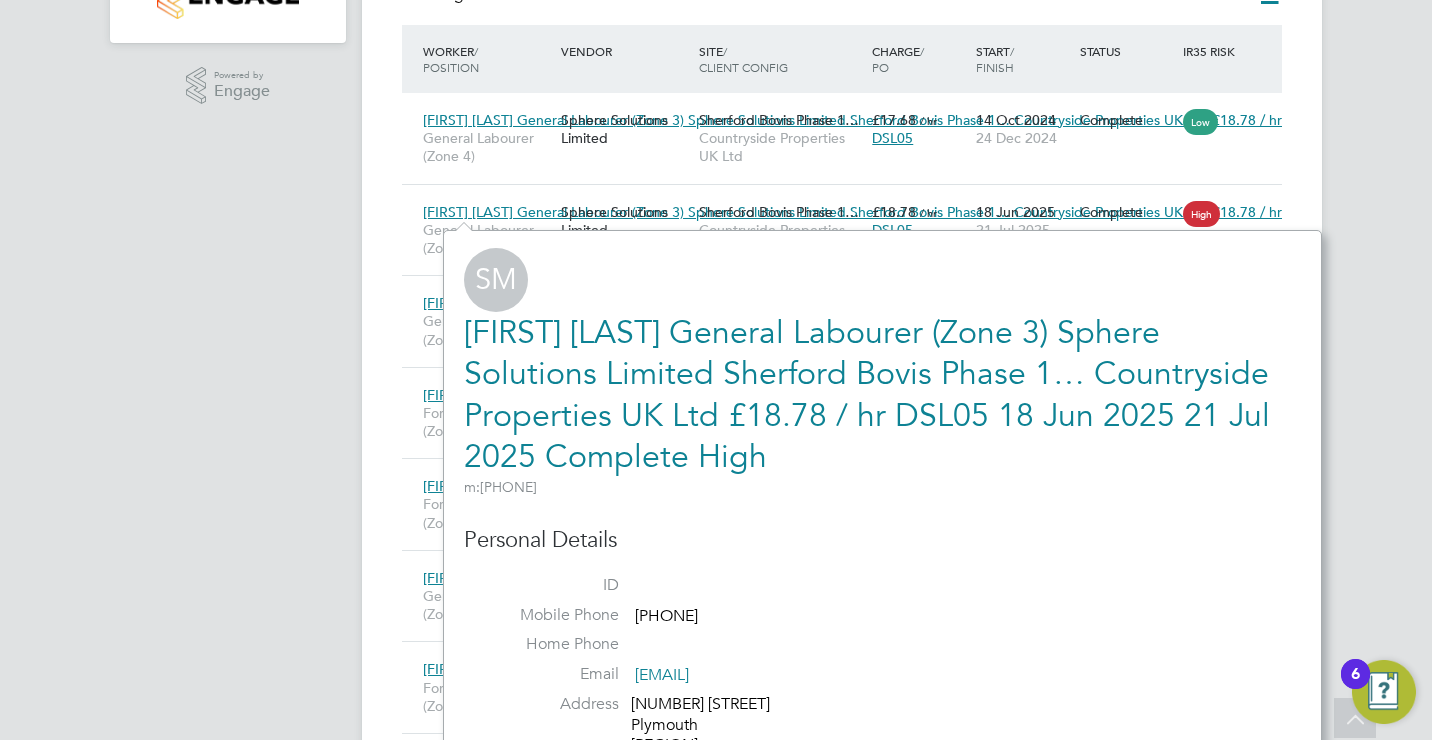 click on "Placements New Placement Placements I Follow All Placements Client Config   Vendor     Site   Sherford Bovis Phase 1B (Parcels ABC)   Worker     Hiring Manager   PO   Status   Start Date
Select date
To
Select date
Showing   10 of  10 Placements Hide Low IR35 Risks Worker  / Position Vendor Site / Client Config Charge  / PO Start  / Finish Status IR35 Risk Steven Merrett General Labourer (Zone 4) Sphere Solutions Limited Sherford Bovis Phase 1… Countryside Properties UK Ltd £17.68   / hr DSL05 14 Oct 2024 24 Dec 2024 Complete Low Steven Merrett General Labourer (Zone 3) Sphere Solutions Limited Sherford Bovis Phase 1… Countryside Properties UK Ltd £18.78   / hr DSL05 18 Jun 2025 21 Jul 2025 Complete High Louisa Hall General Labourer (Zone 4) ITS (National) Ltd. Sherford Bovis Phase 1… Countryside Properties UK Ltd £18.78   / hr PO Expired 30 Jun 2025 08 Aug 2025 In Progress Low Leon Crowley Forklift Operator (Zone 4)" 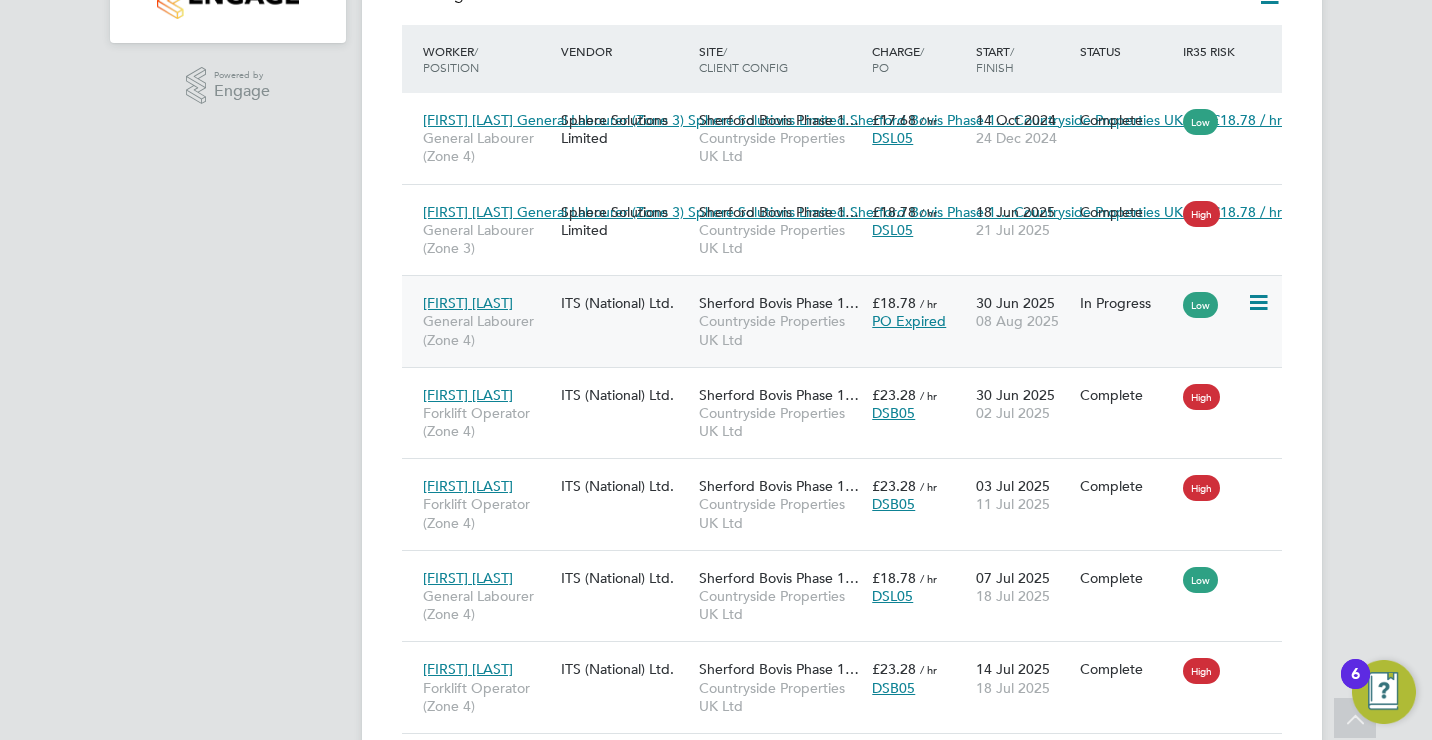 click on "PO Expired" 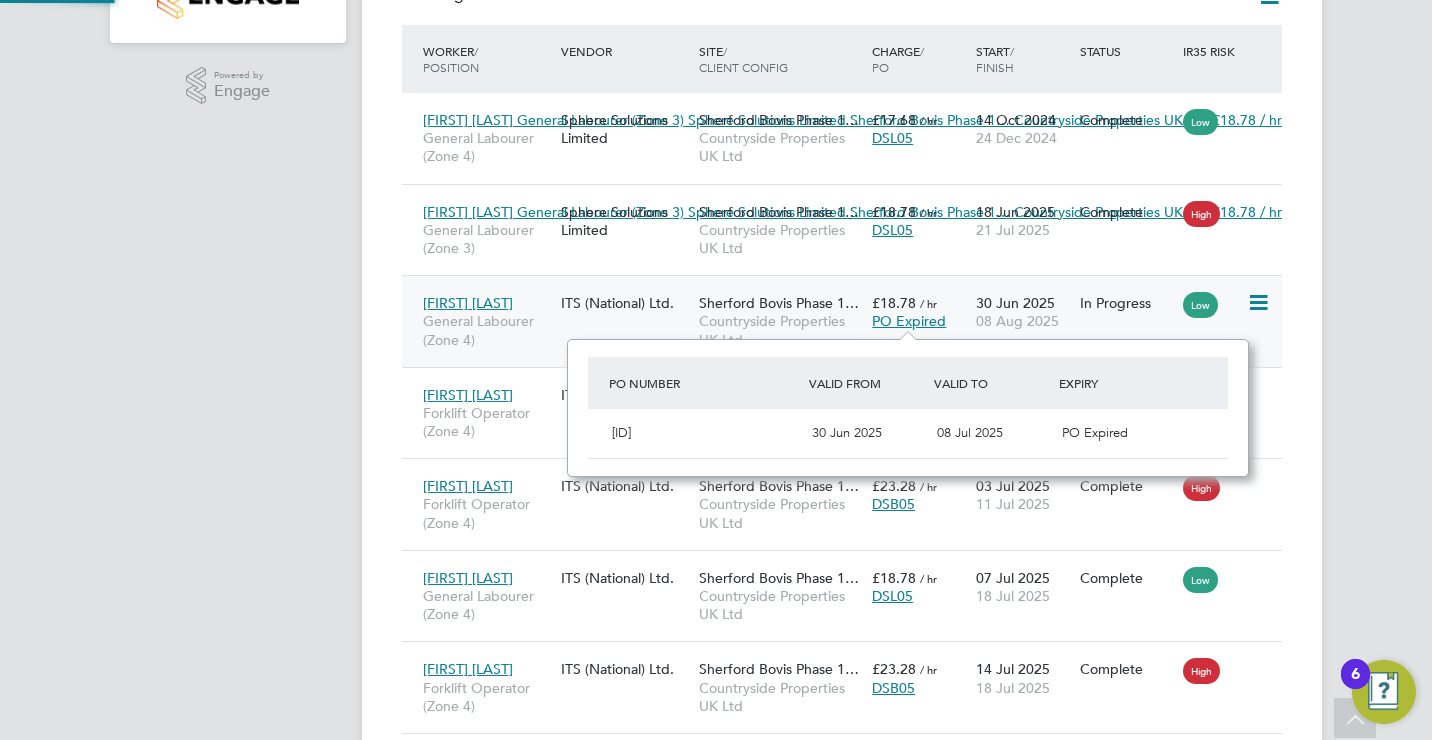 scroll, scrollTop: 10, scrollLeft: 10, axis: both 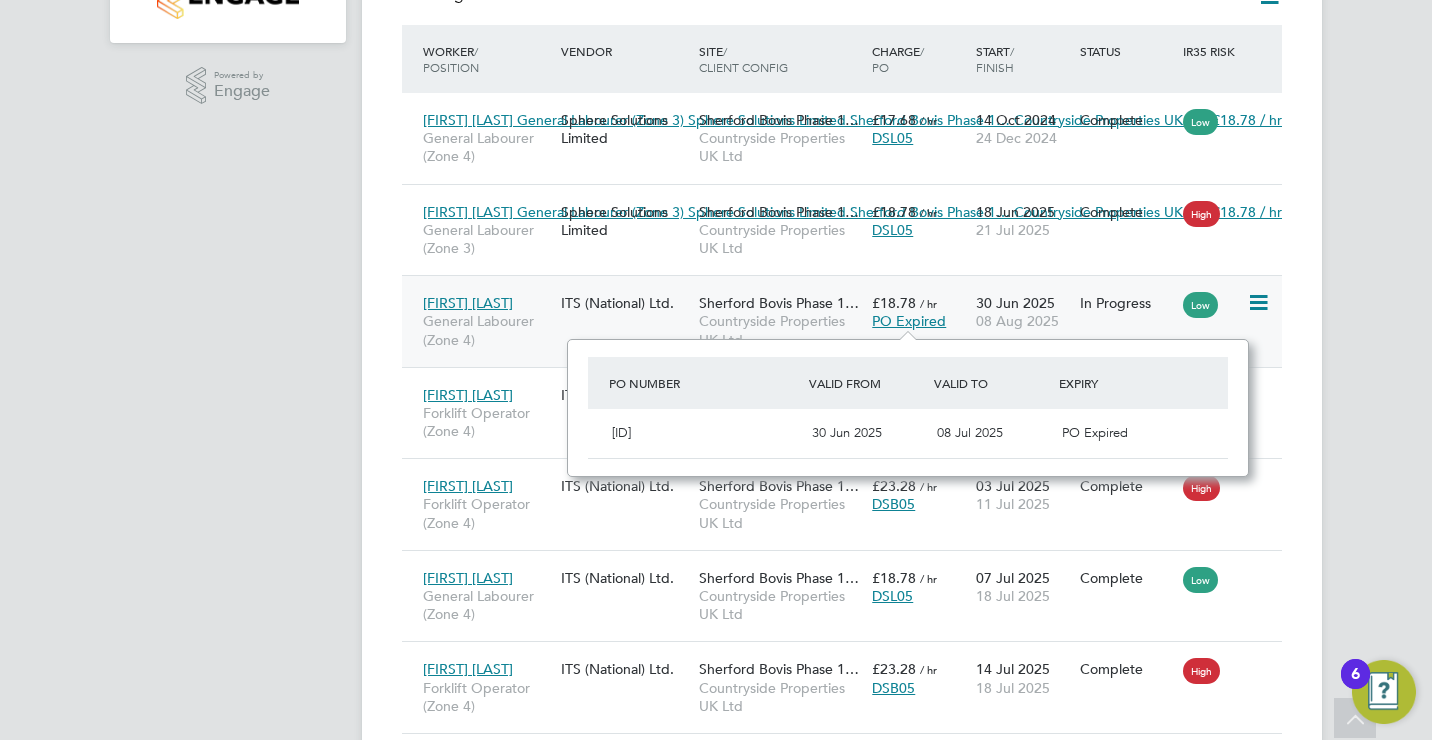 click on "PO Expired" 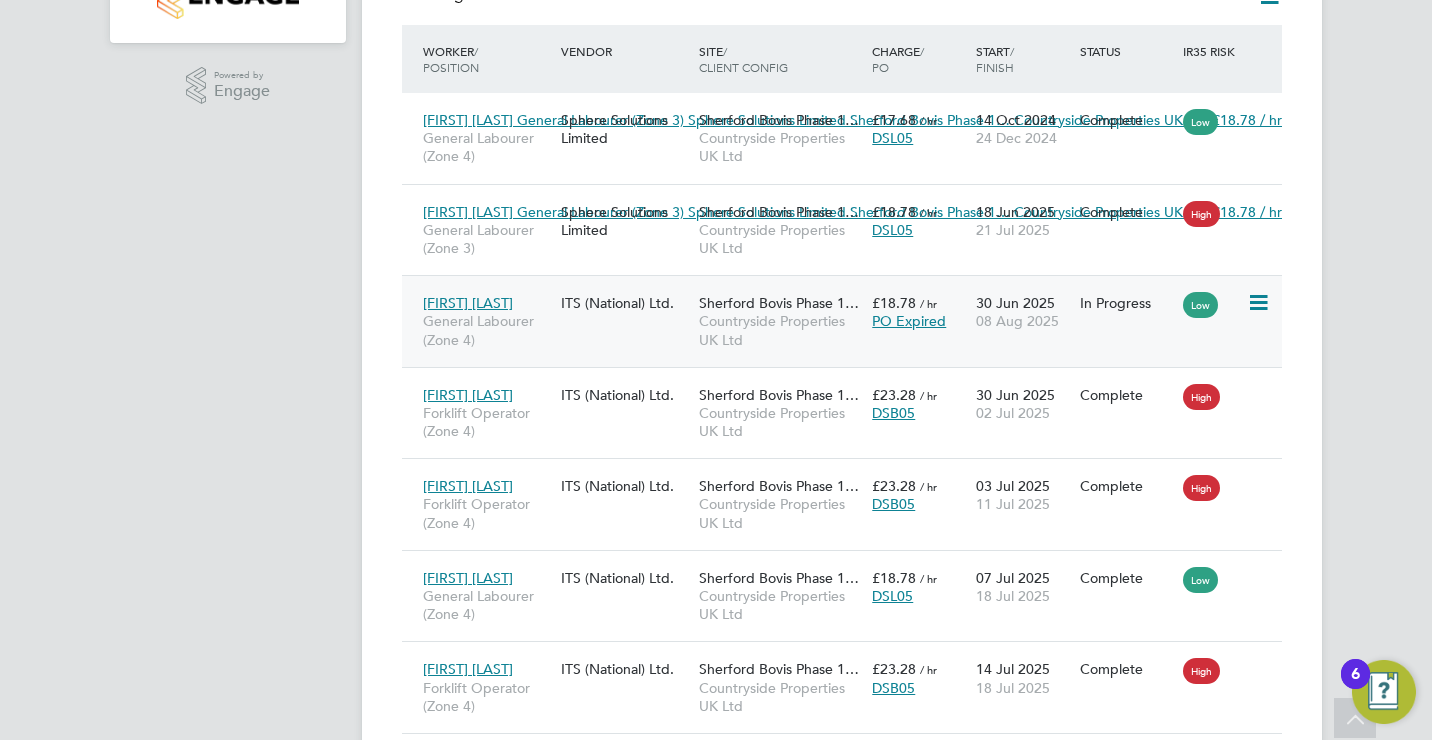 click on "[FIRST] [LAST]" 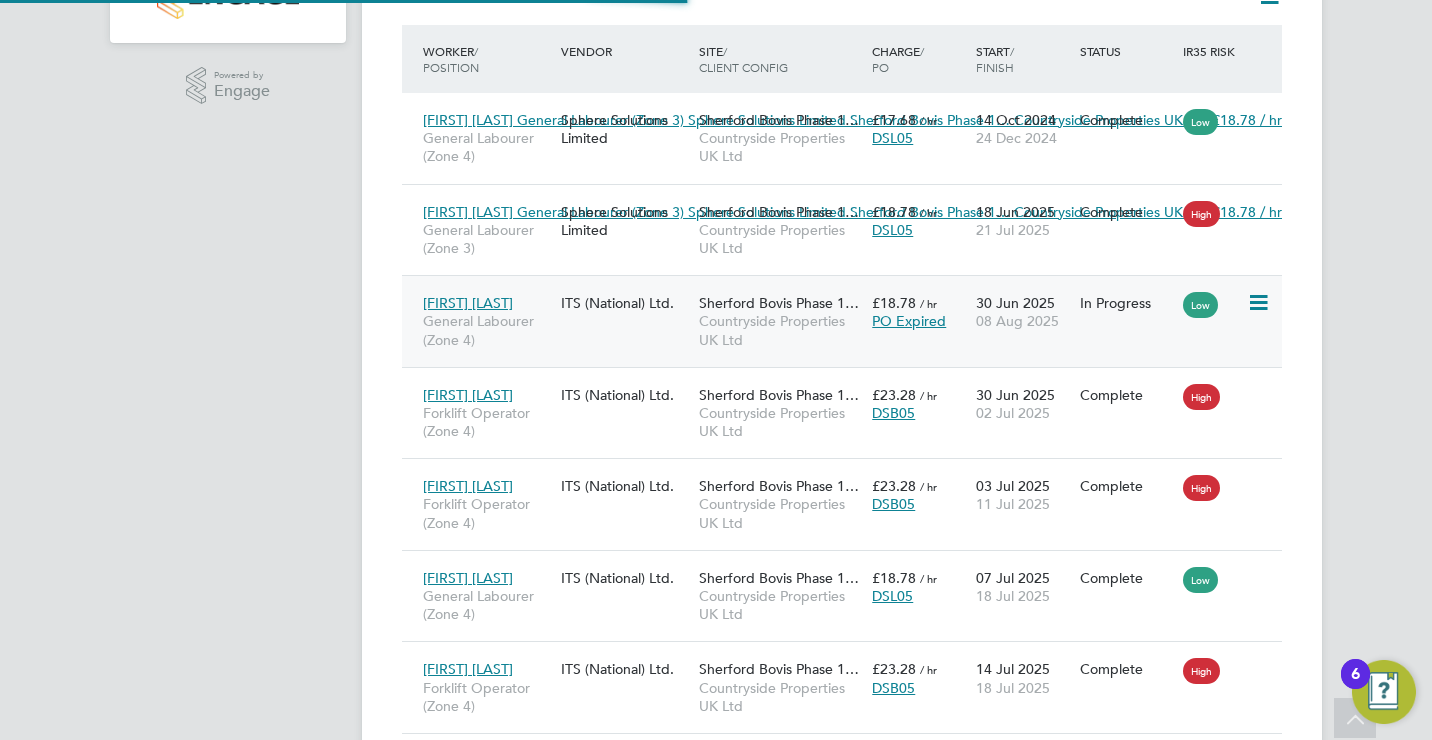 scroll, scrollTop: 10, scrollLeft: 10, axis: both 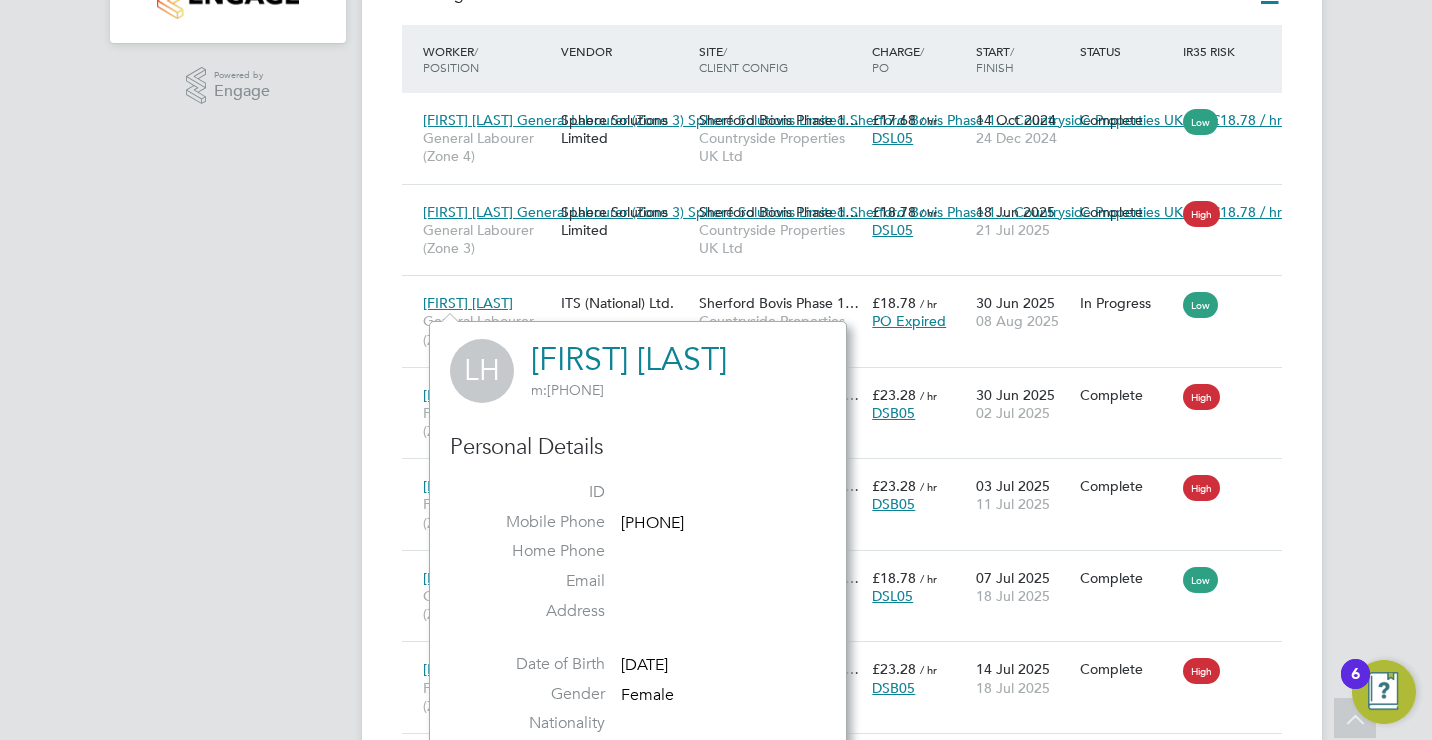 click on "Placements New Placement Placements I Follow All Placements Client Config   Vendor     Site   Sherford Bovis Phase 1B (Parcels ABC)   Worker     Hiring Manager   PO   Status   Start Date
Select date
To
Select date
Showing   10 of  10 Placements Hide Low IR35 Risks Worker  / Position Vendor Site / Client Config Charge  / PO Start  / Finish Status IR35 Risk Steven Merrett General Labourer (Zone 4) Sphere Solutions Limited Sherford Bovis Phase 1… Countryside Properties UK Ltd £17.68   / hr DSL05 14 Oct 2024 24 Dec 2024 Complete Low Steven Merrett General Labourer (Zone 3) Sphere Solutions Limited Sherford Bovis Phase 1… Countryside Properties UK Ltd £18.78   / hr DSL05 18 Jun 2025 21 Jul 2025 Complete High Louisa Hall General Labourer (Zone 4) ITS (National) Ltd. Sherford Bovis Phase 1… Countryside Properties UK Ltd £18.78   / hr PO Expired 30 Jun 2025 08 Aug 2025 In Progress Low Leon Crowley Forklift Operator (Zone 4)" 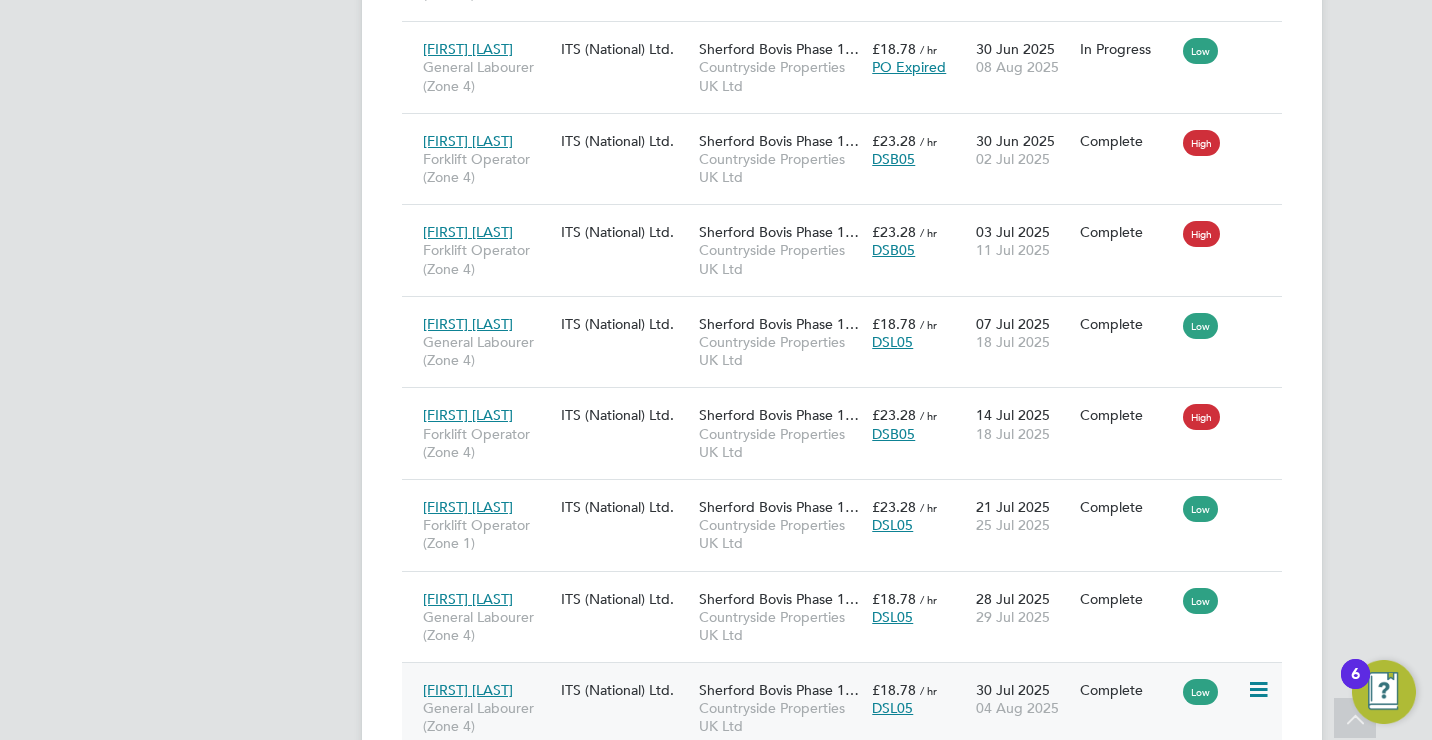scroll, scrollTop: 861, scrollLeft: 0, axis: vertical 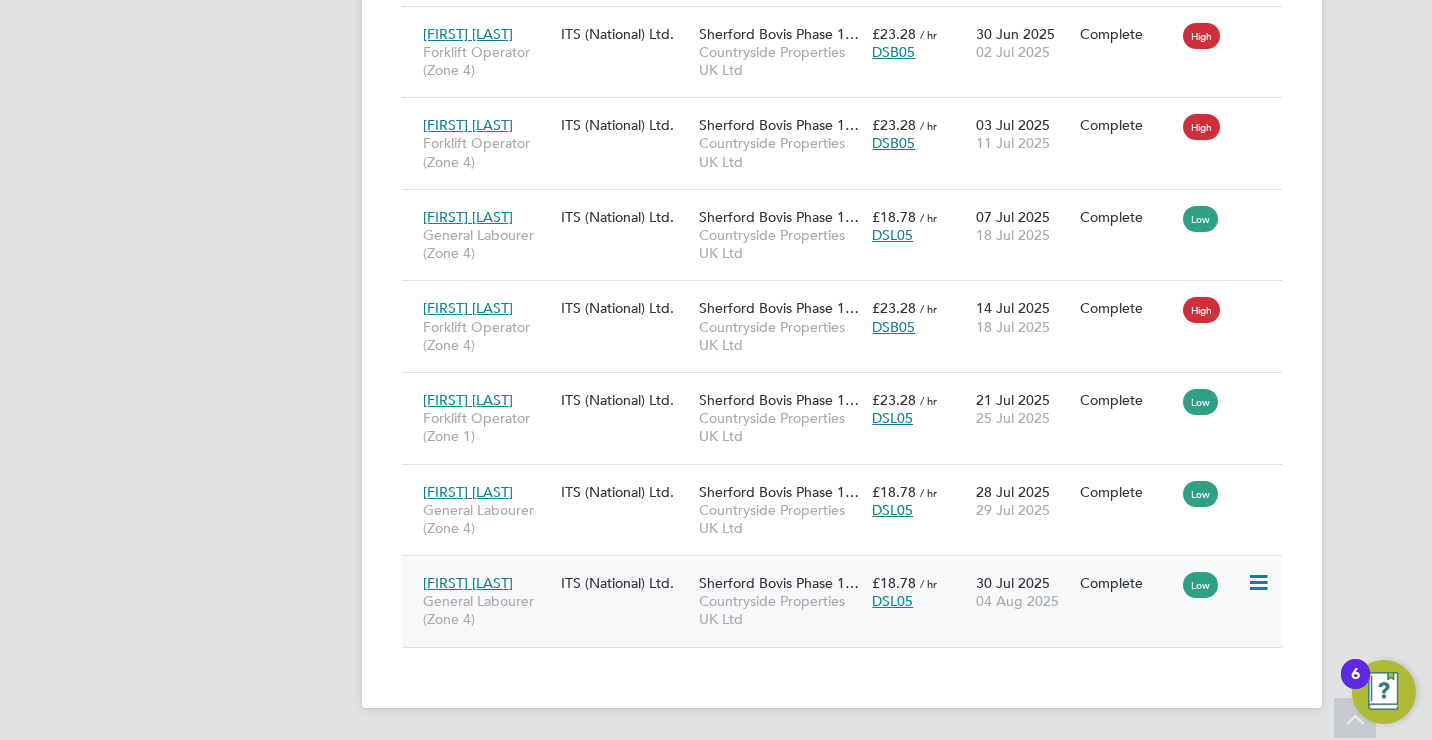 click on "DSL05" 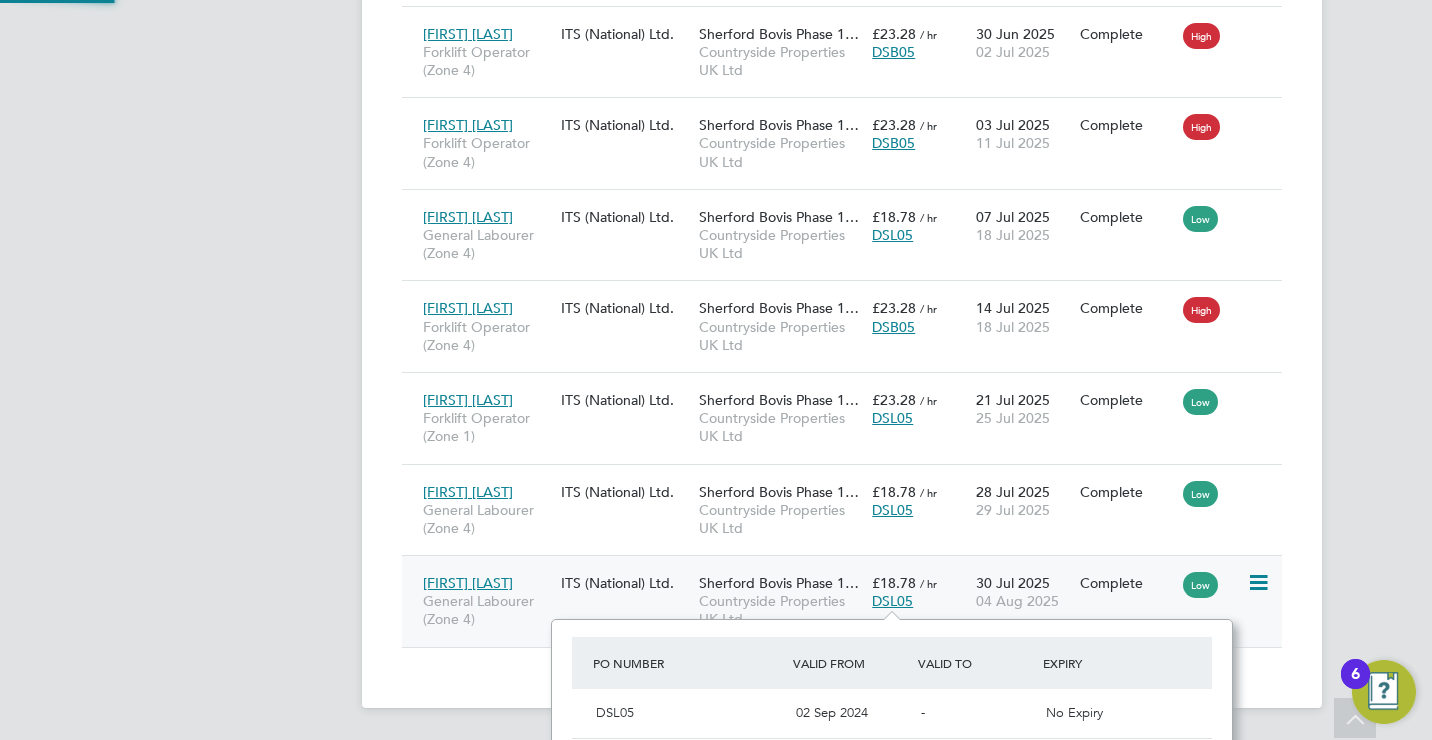 scroll, scrollTop: 12, scrollLeft: 12, axis: both 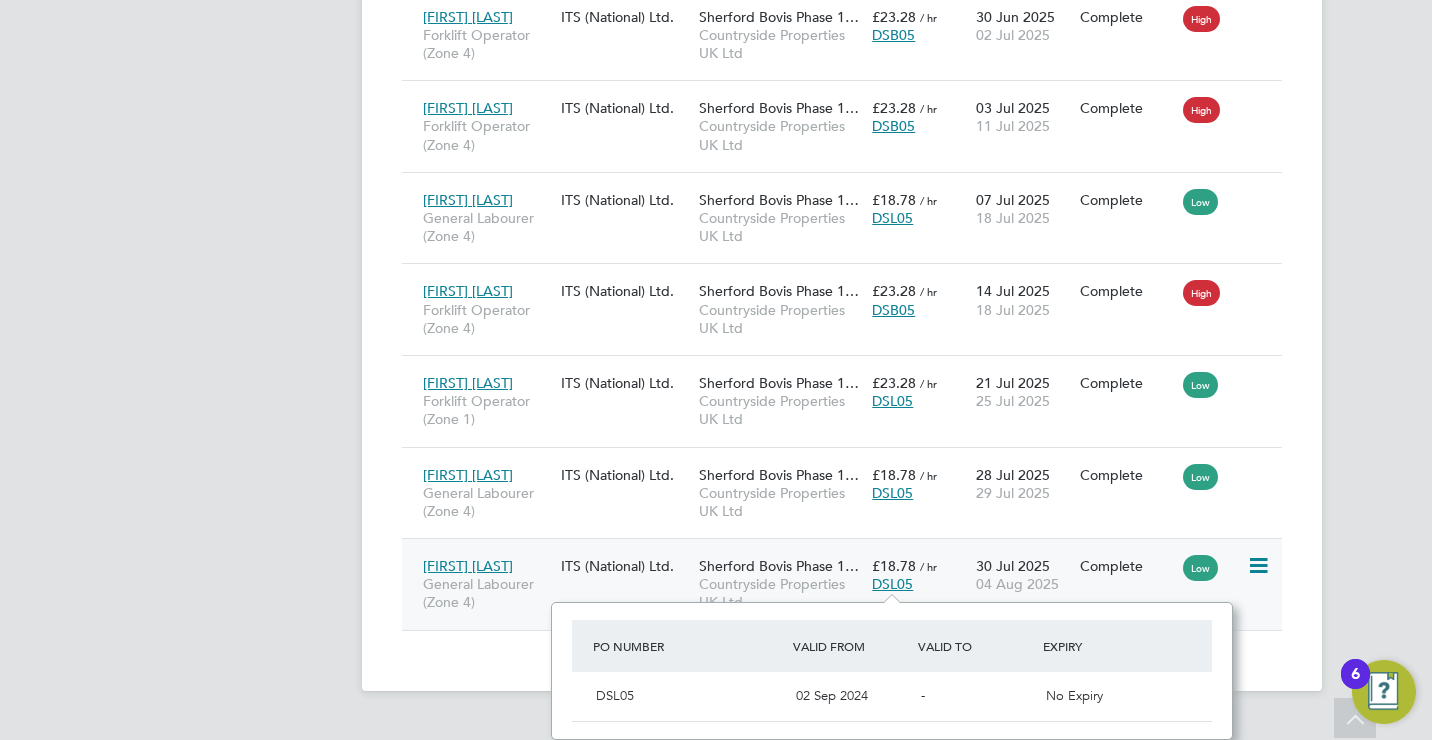 click on "DSL05" 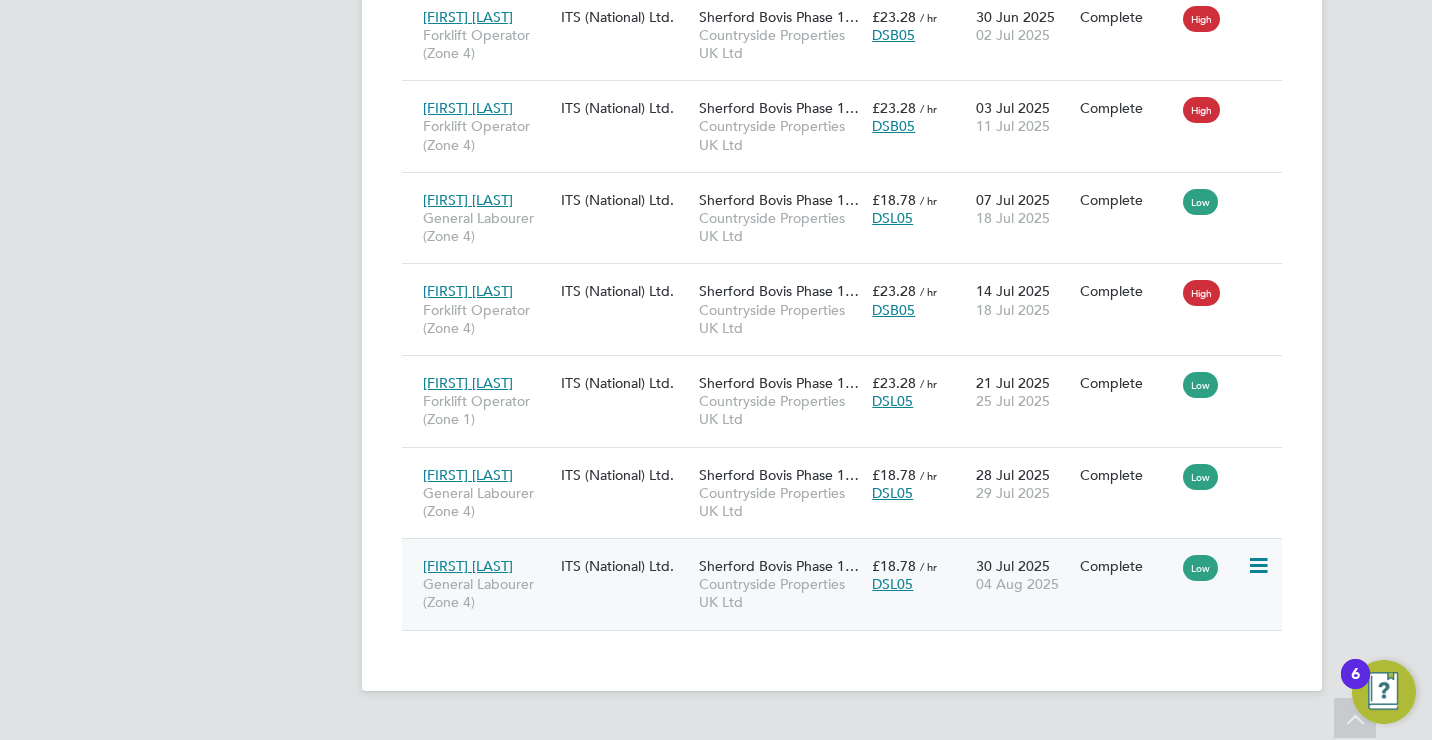 scroll, scrollTop: 861, scrollLeft: 0, axis: vertical 